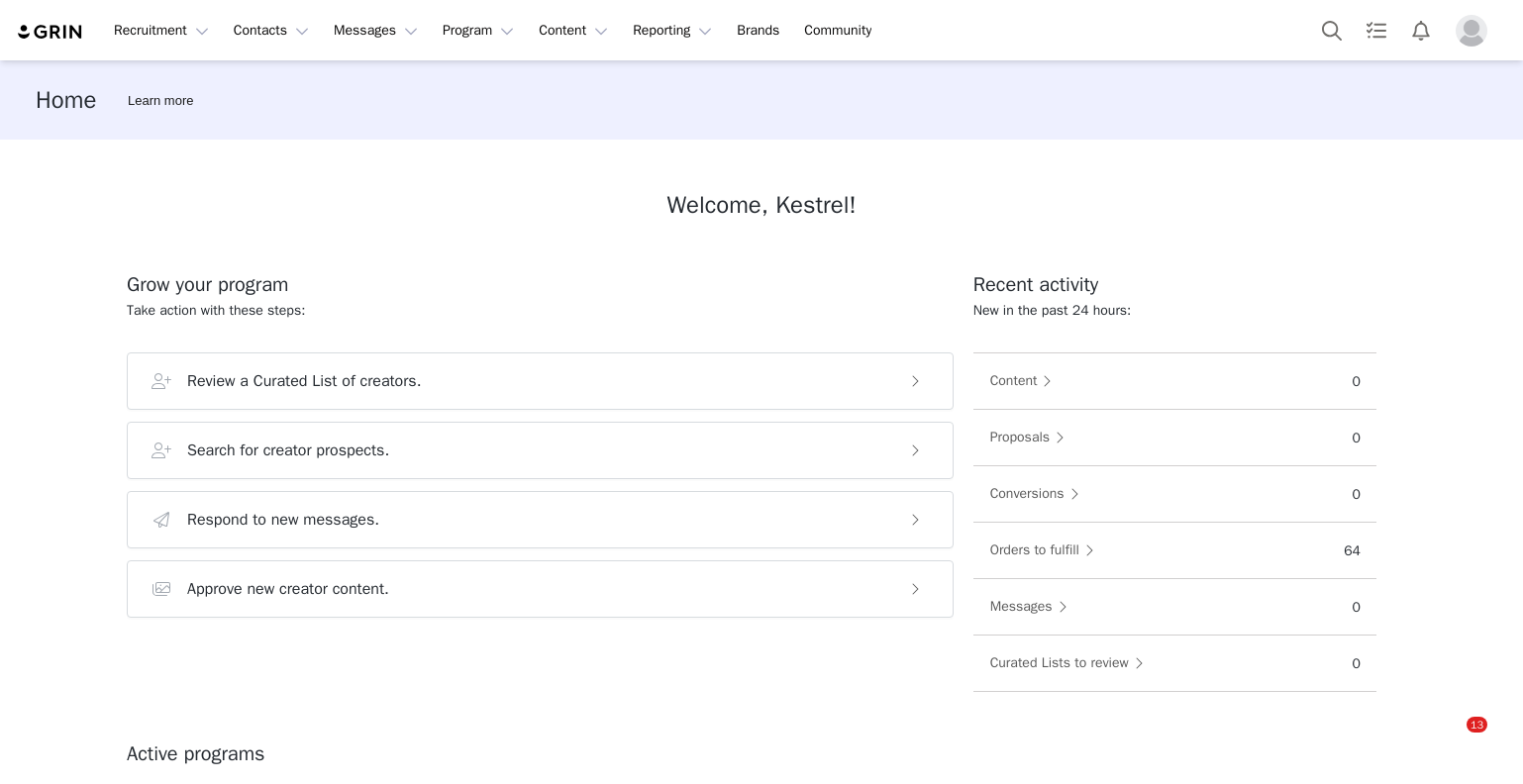 scroll, scrollTop: 0, scrollLeft: 0, axis: both 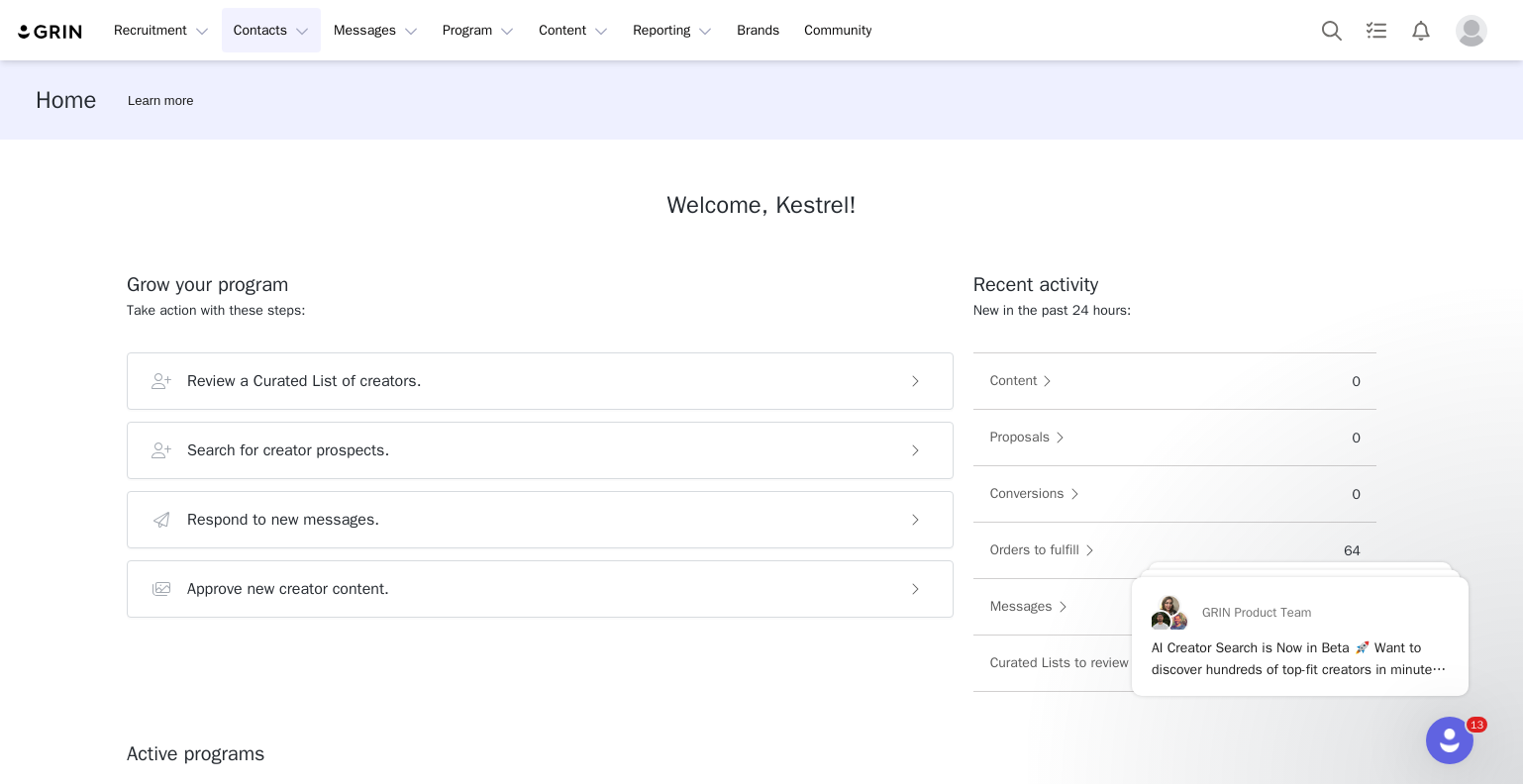 click on "Contacts Contacts" at bounding box center [271, 30] 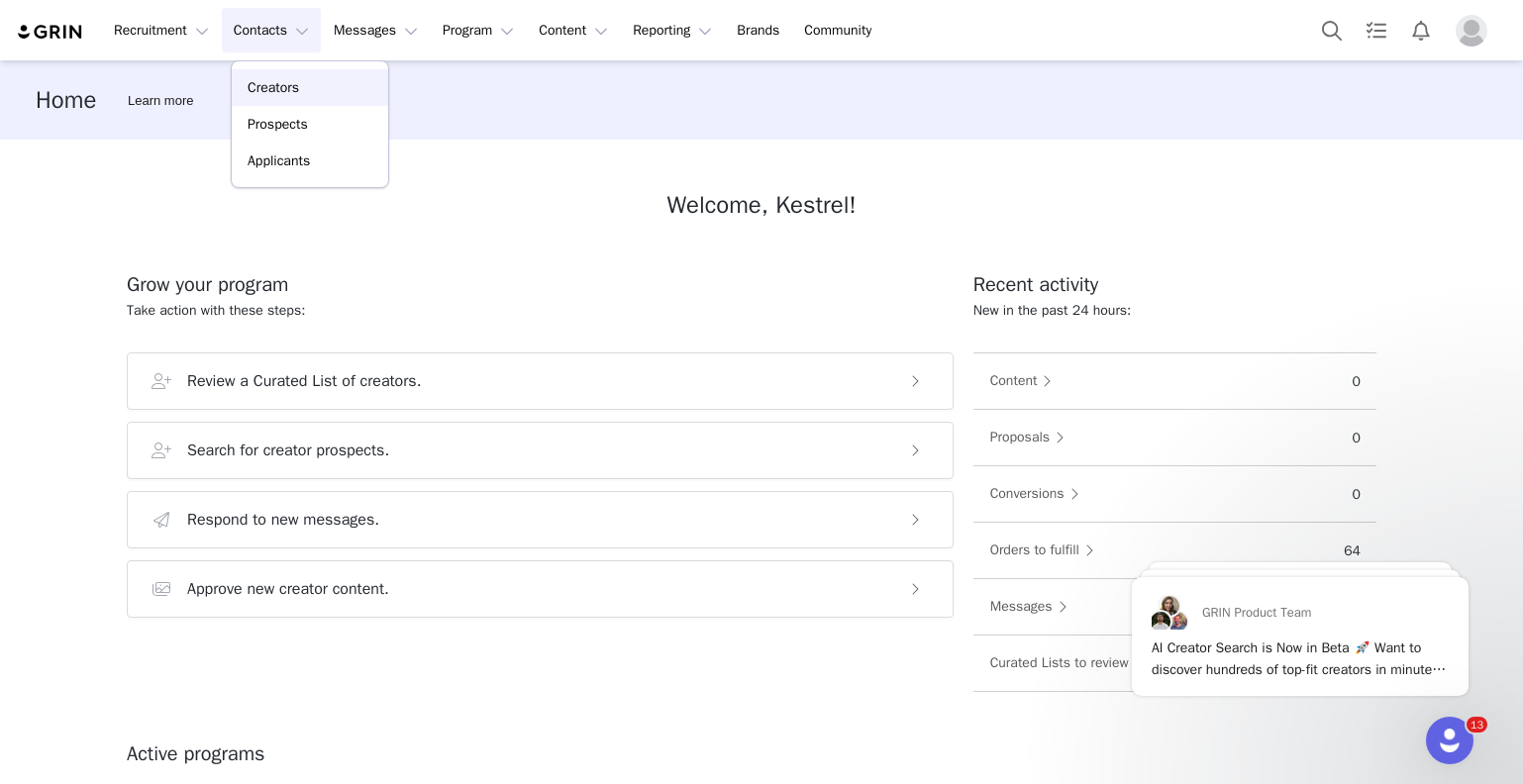 click on "Creators" at bounding box center (273, 87) 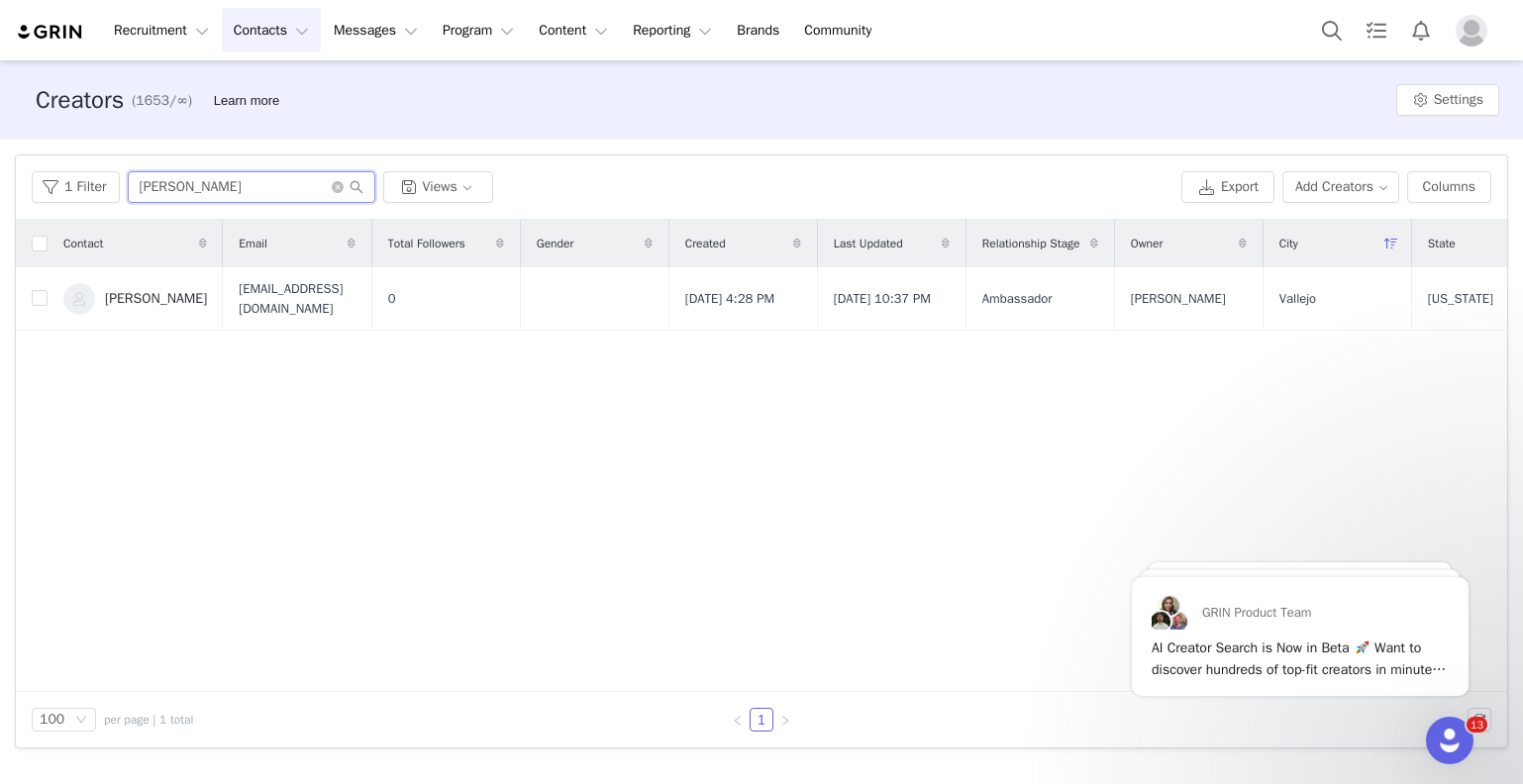 click on "[PERSON_NAME]" at bounding box center [252, 187] 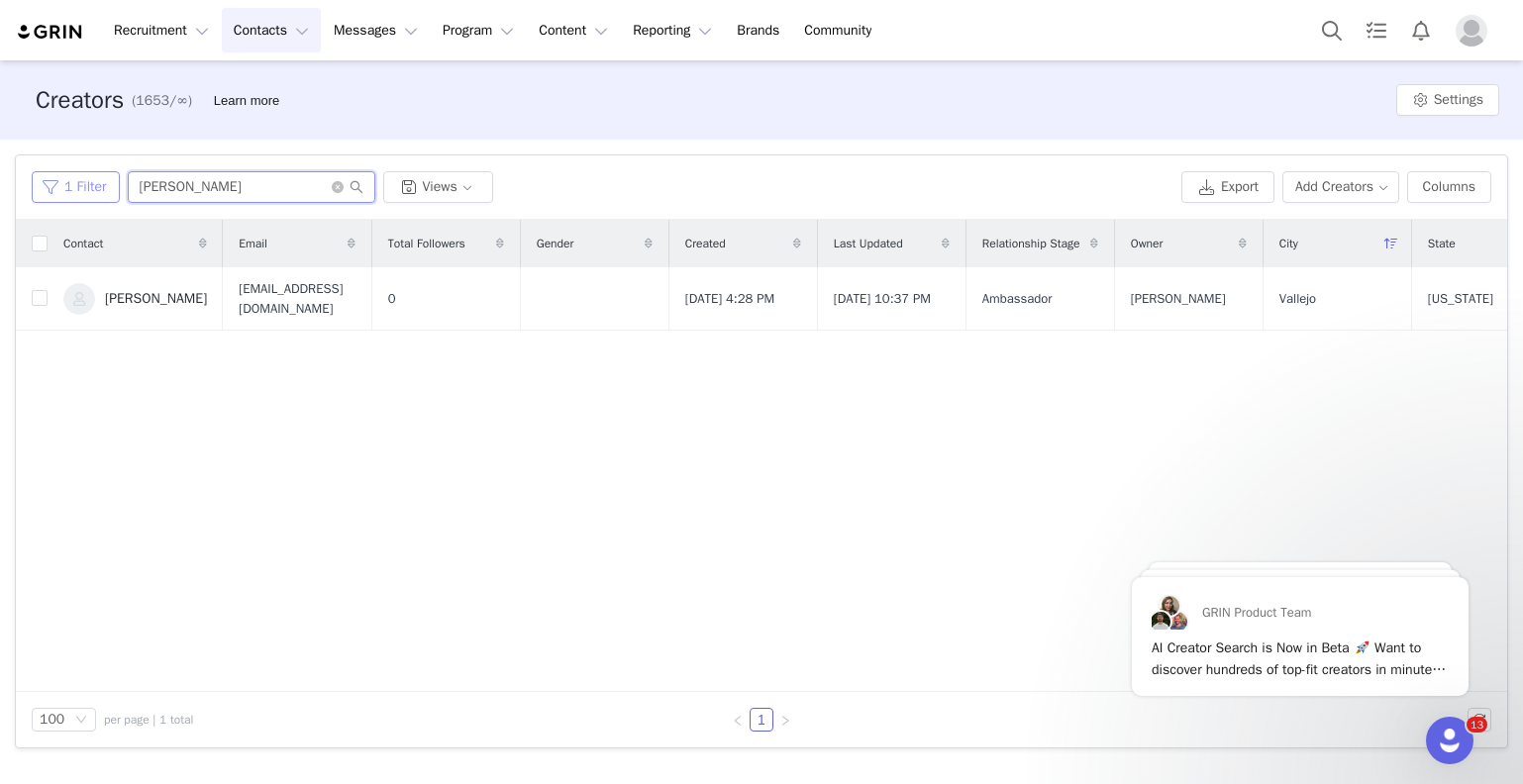 drag, startPoint x: 199, startPoint y: 183, endPoint x: 116, endPoint y: 186, distance: 83.0542 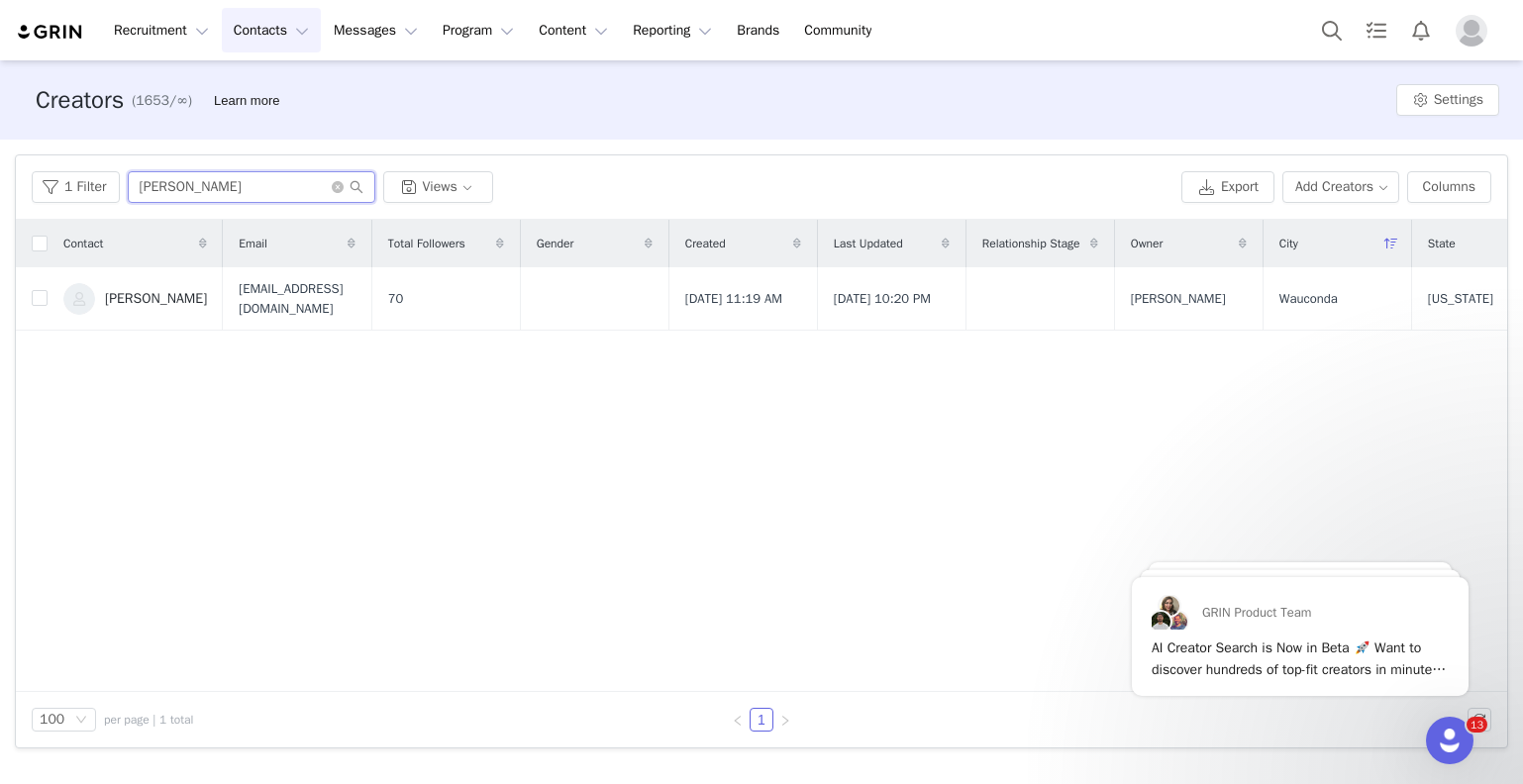 type on "[PERSON_NAME]" 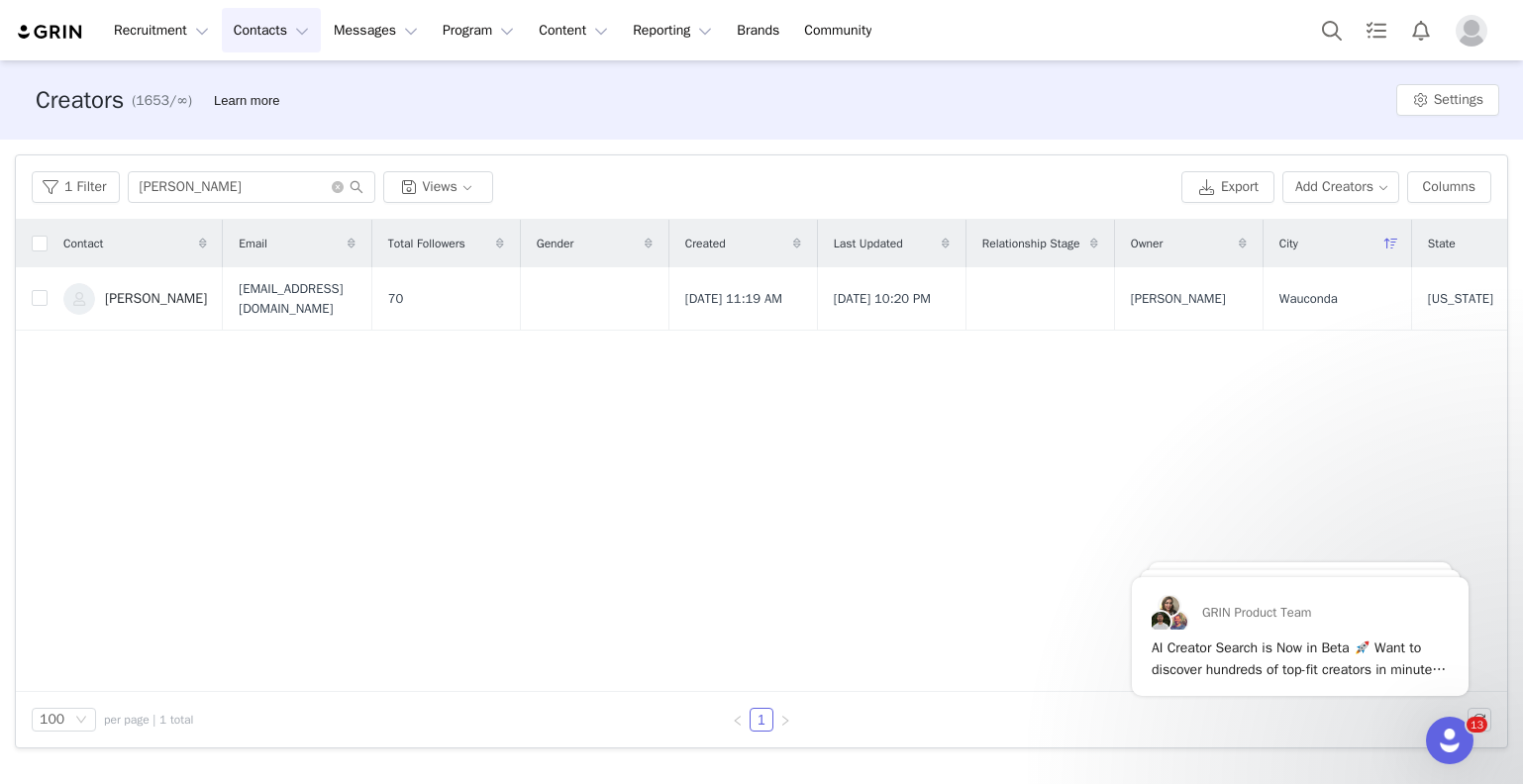 click on "[PERSON_NAME]" at bounding box center [135, 299] 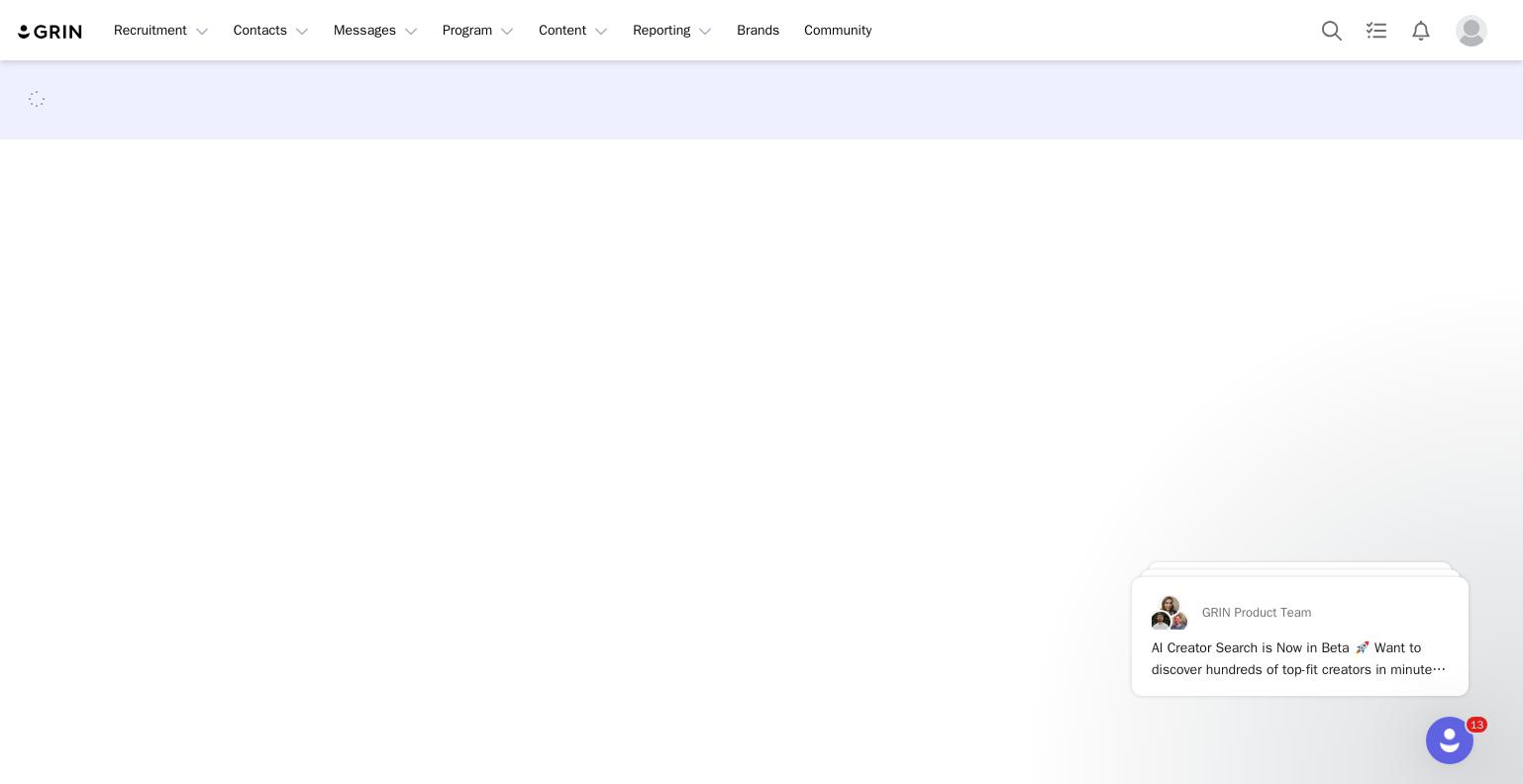 click at bounding box center [762, 421] 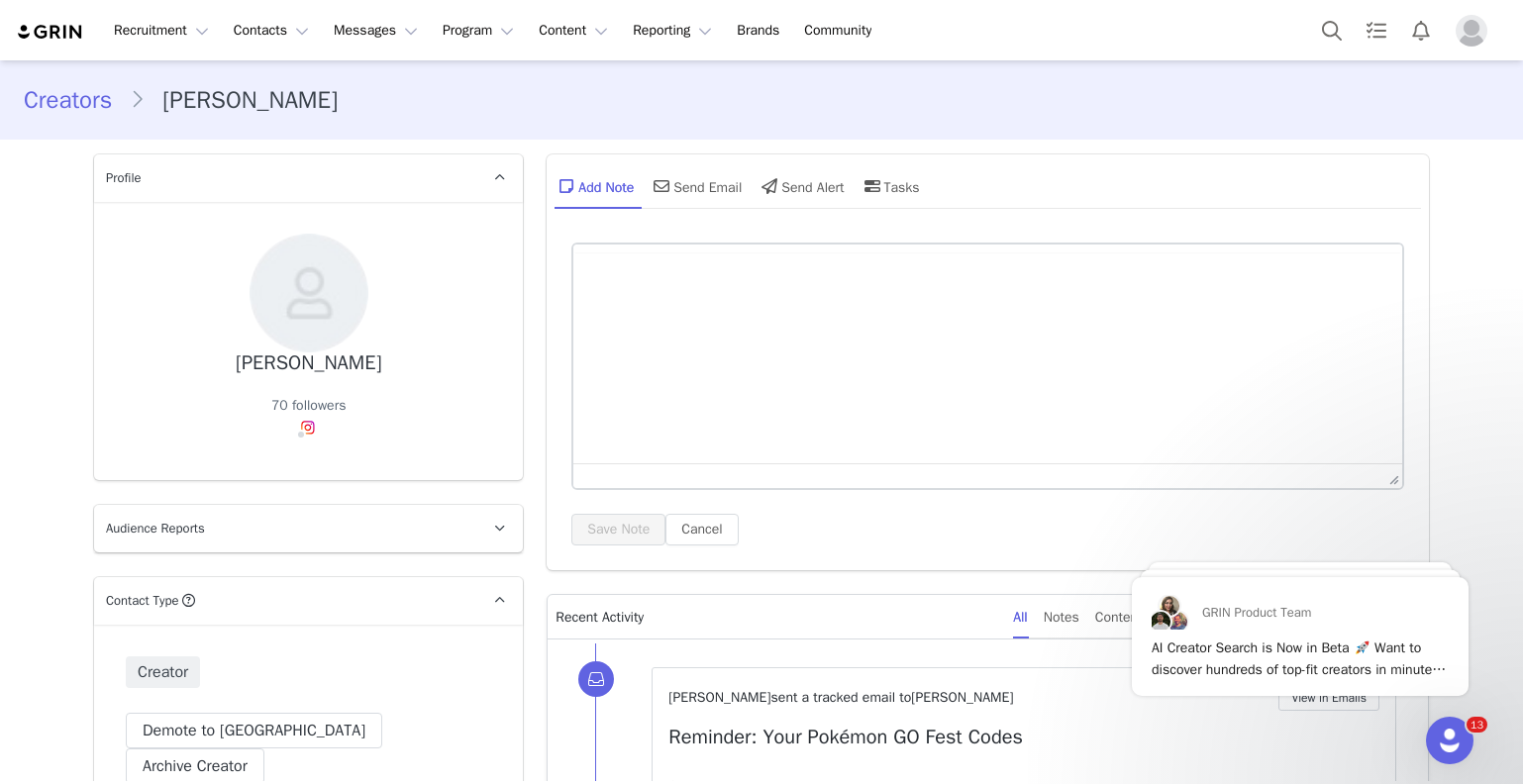 scroll, scrollTop: 0, scrollLeft: 0, axis: both 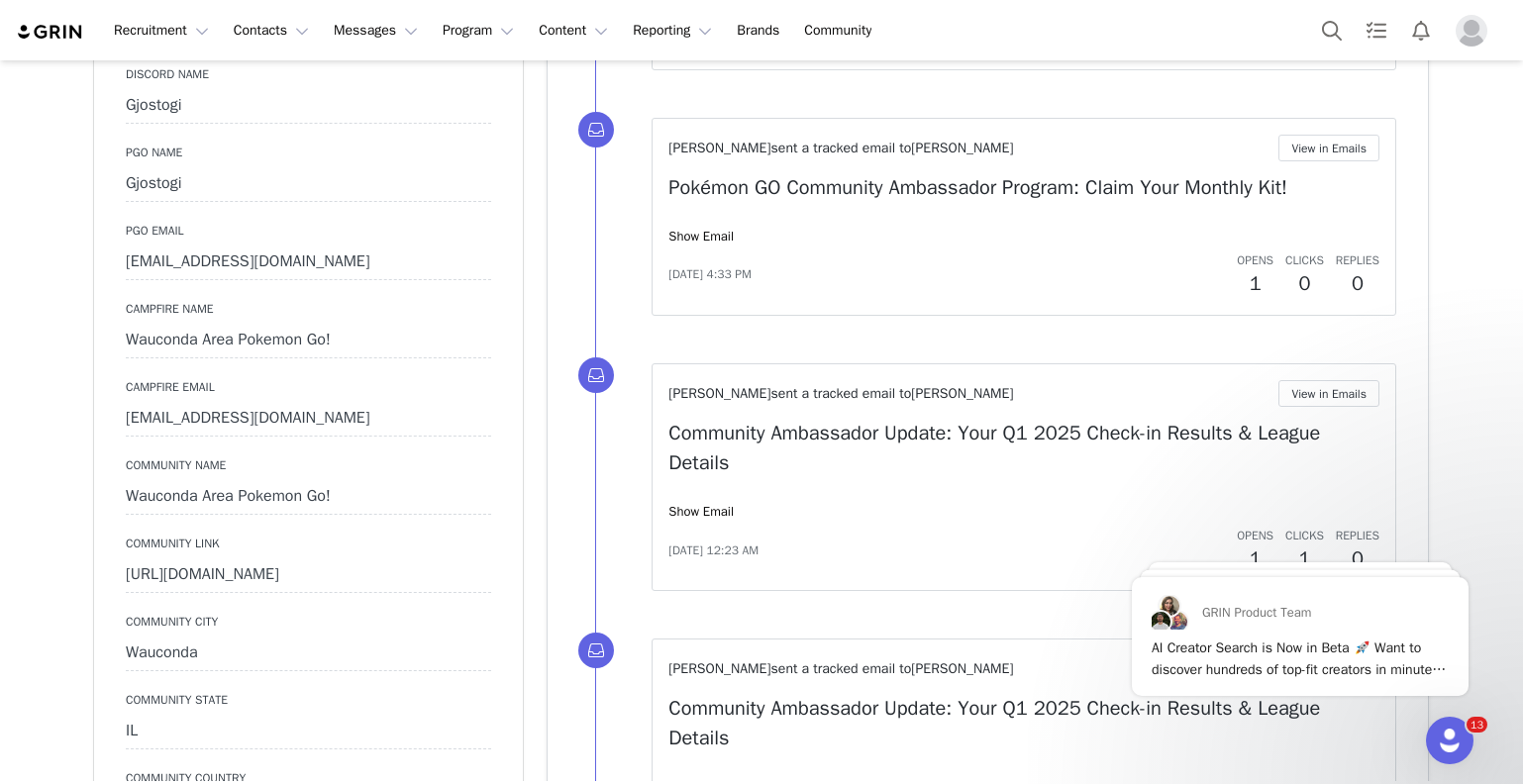 click on "Wauconda Area Pokemon Go!" at bounding box center (308, 341) 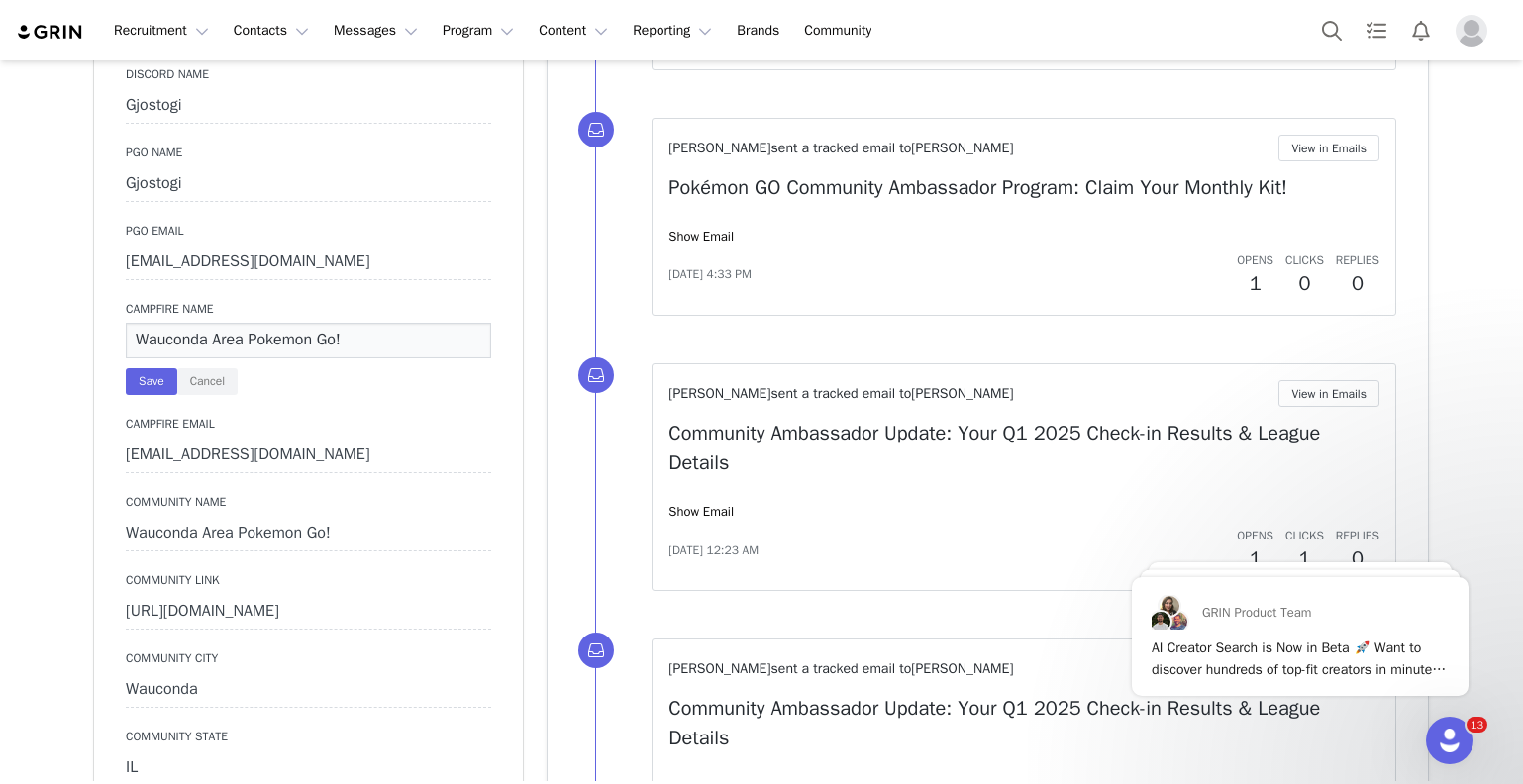 drag, startPoint x: 209, startPoint y: 280, endPoint x: 474, endPoint y: 278, distance: 265.00755 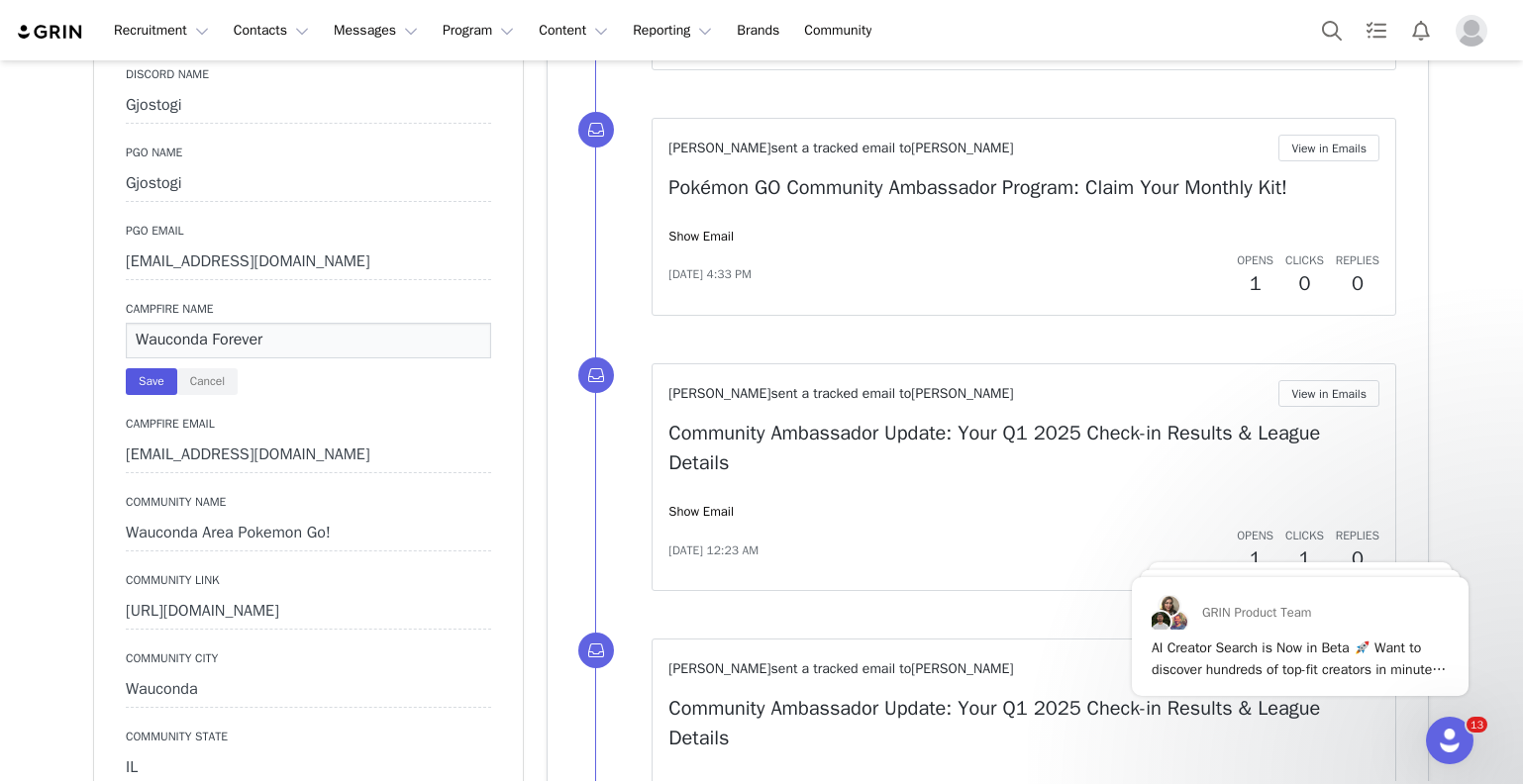 type on "Wauconda Forever" 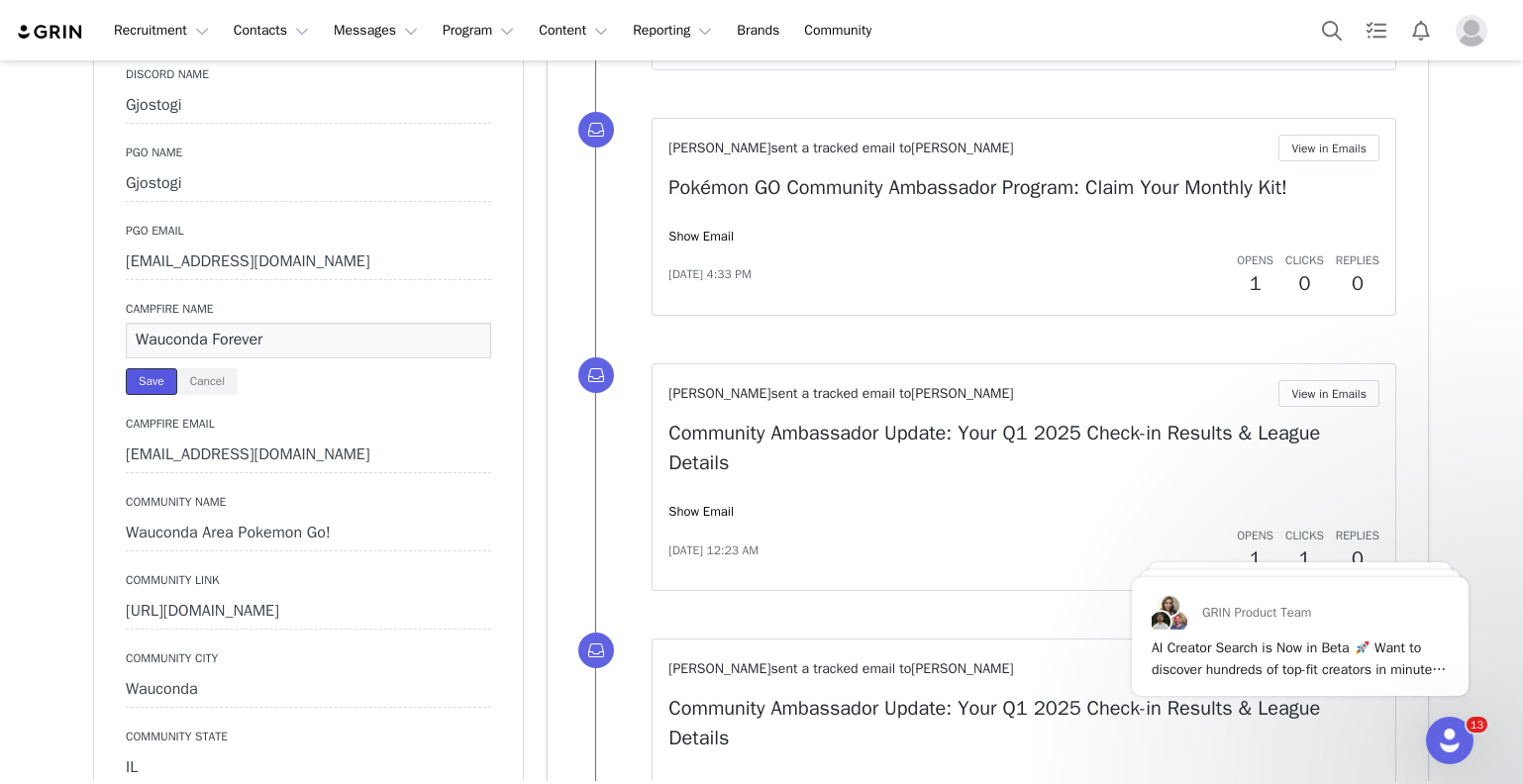 click on "Save" at bounding box center (152, 381) 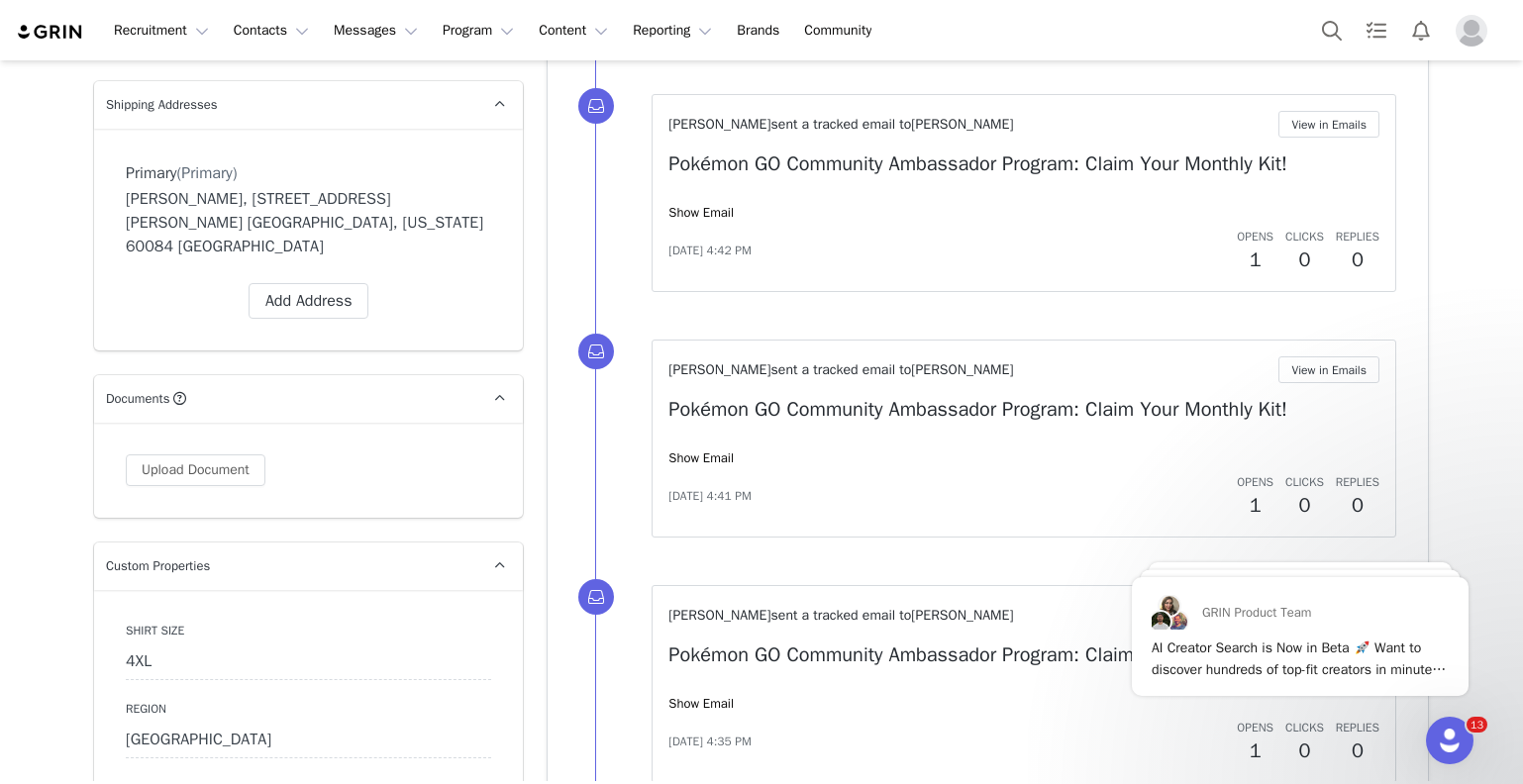 scroll, scrollTop: 1073, scrollLeft: 0, axis: vertical 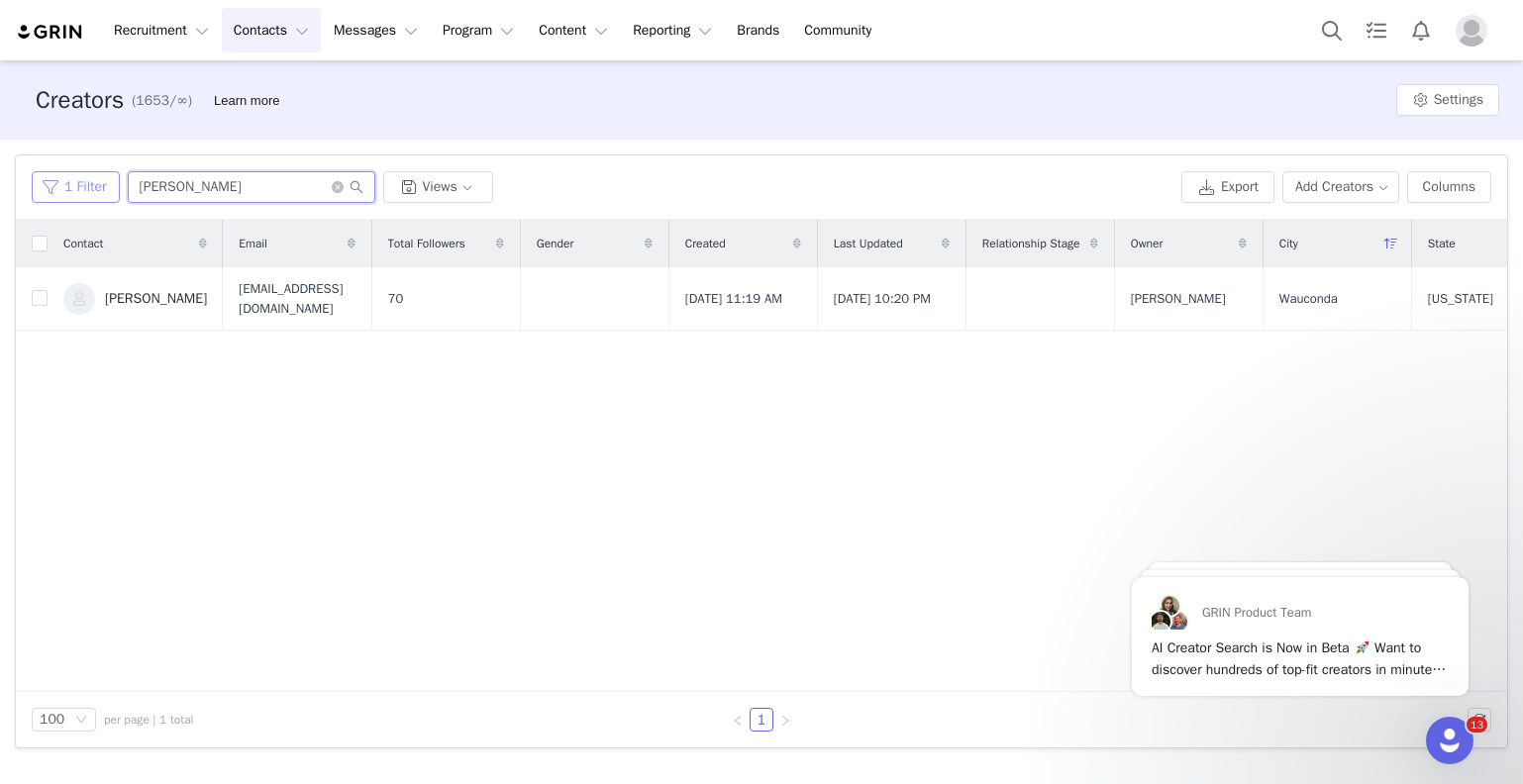 drag, startPoint x: 202, startPoint y: 182, endPoint x: 82, endPoint y: 175, distance: 120.20399 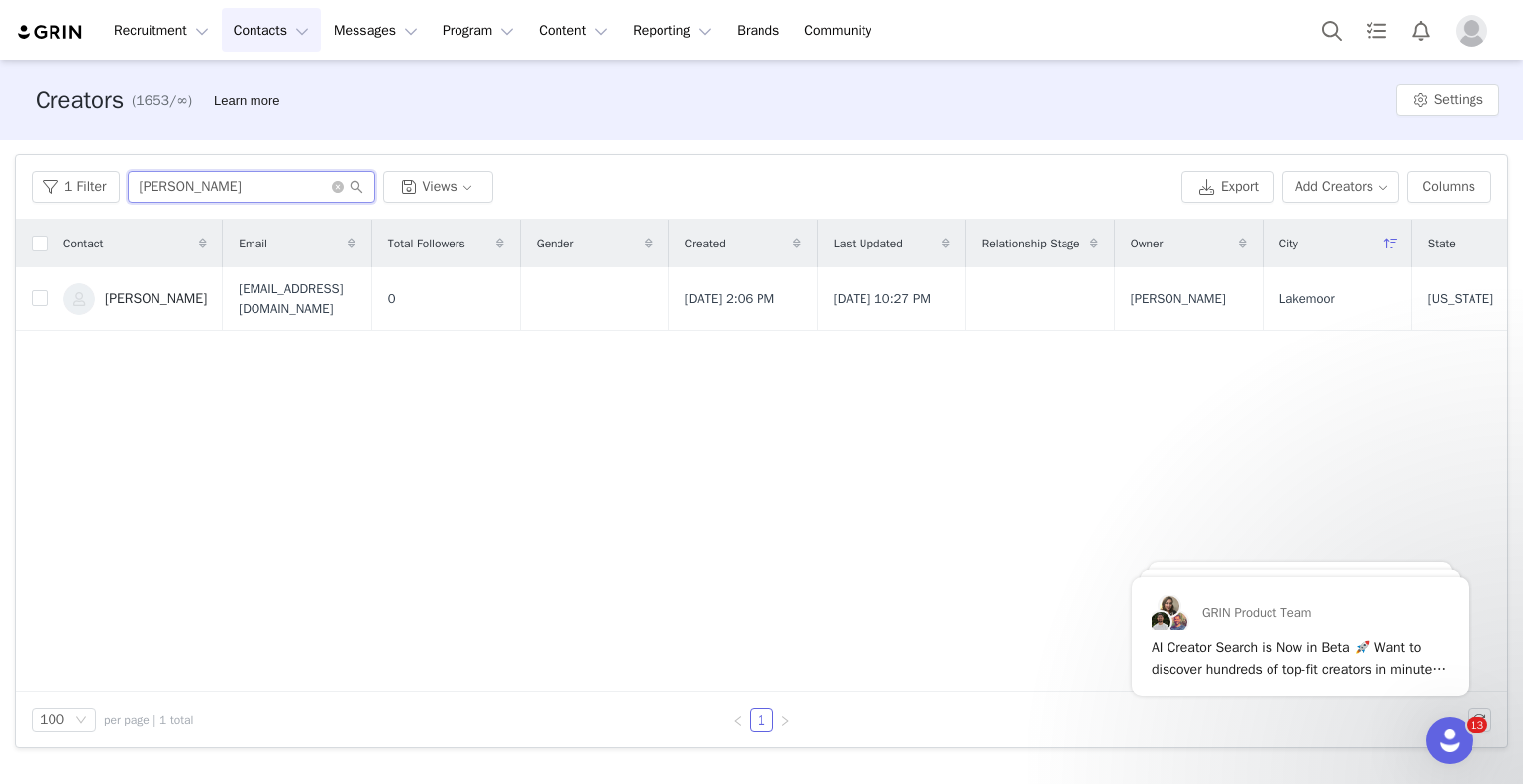type on "[PERSON_NAME]" 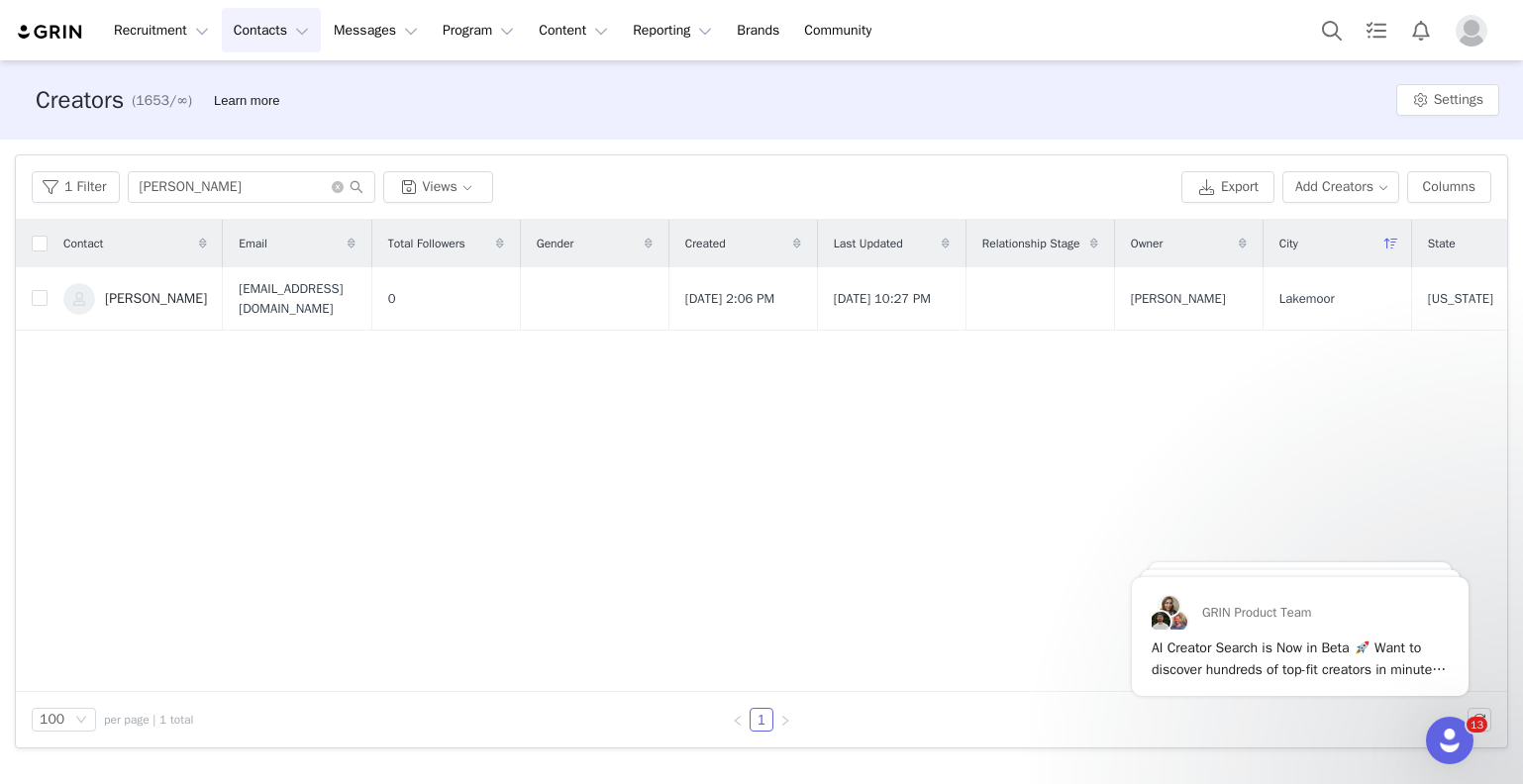 click on "[PERSON_NAME]" at bounding box center (155, 299) 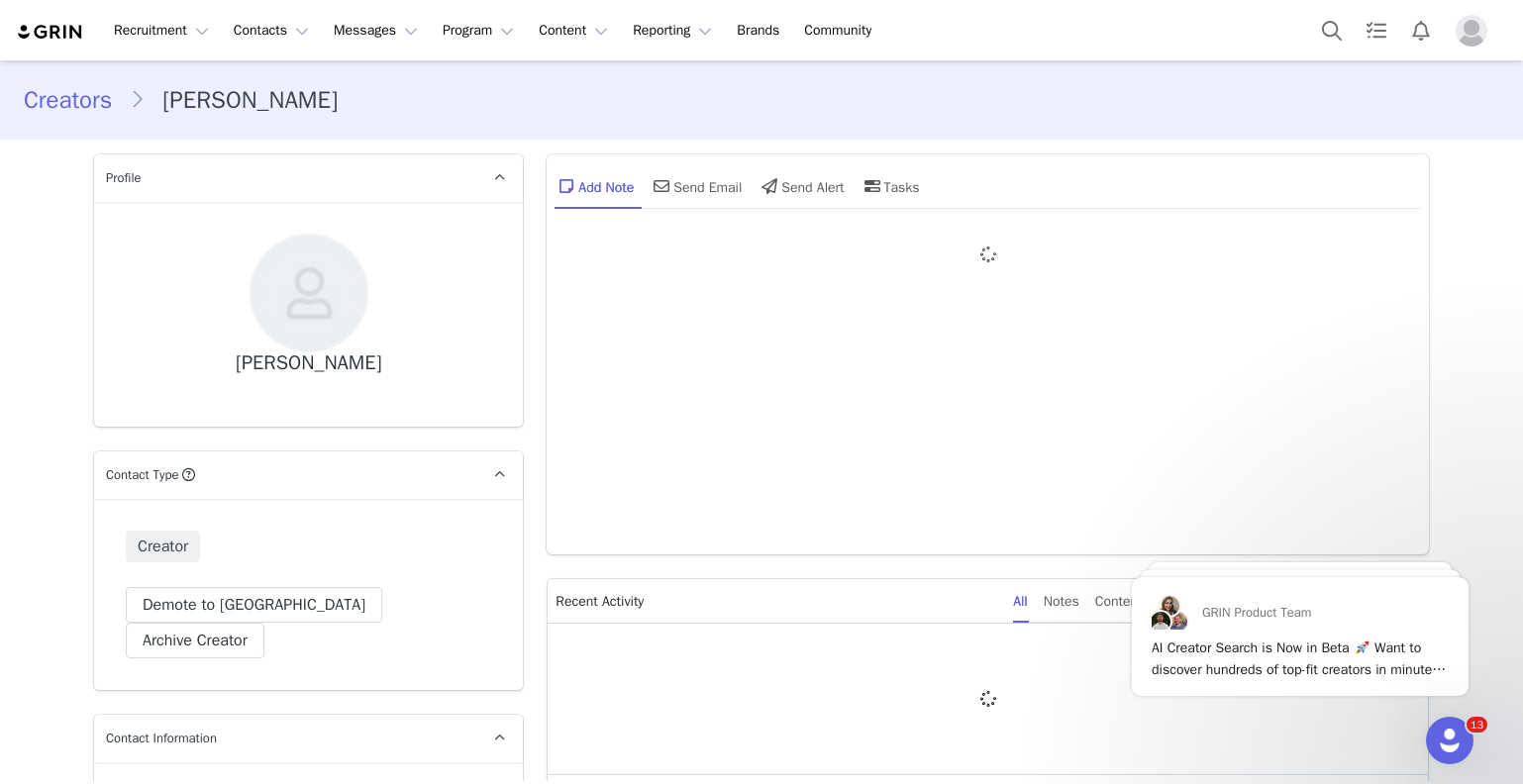 type on "+1 ([GEOGRAPHIC_DATA])" 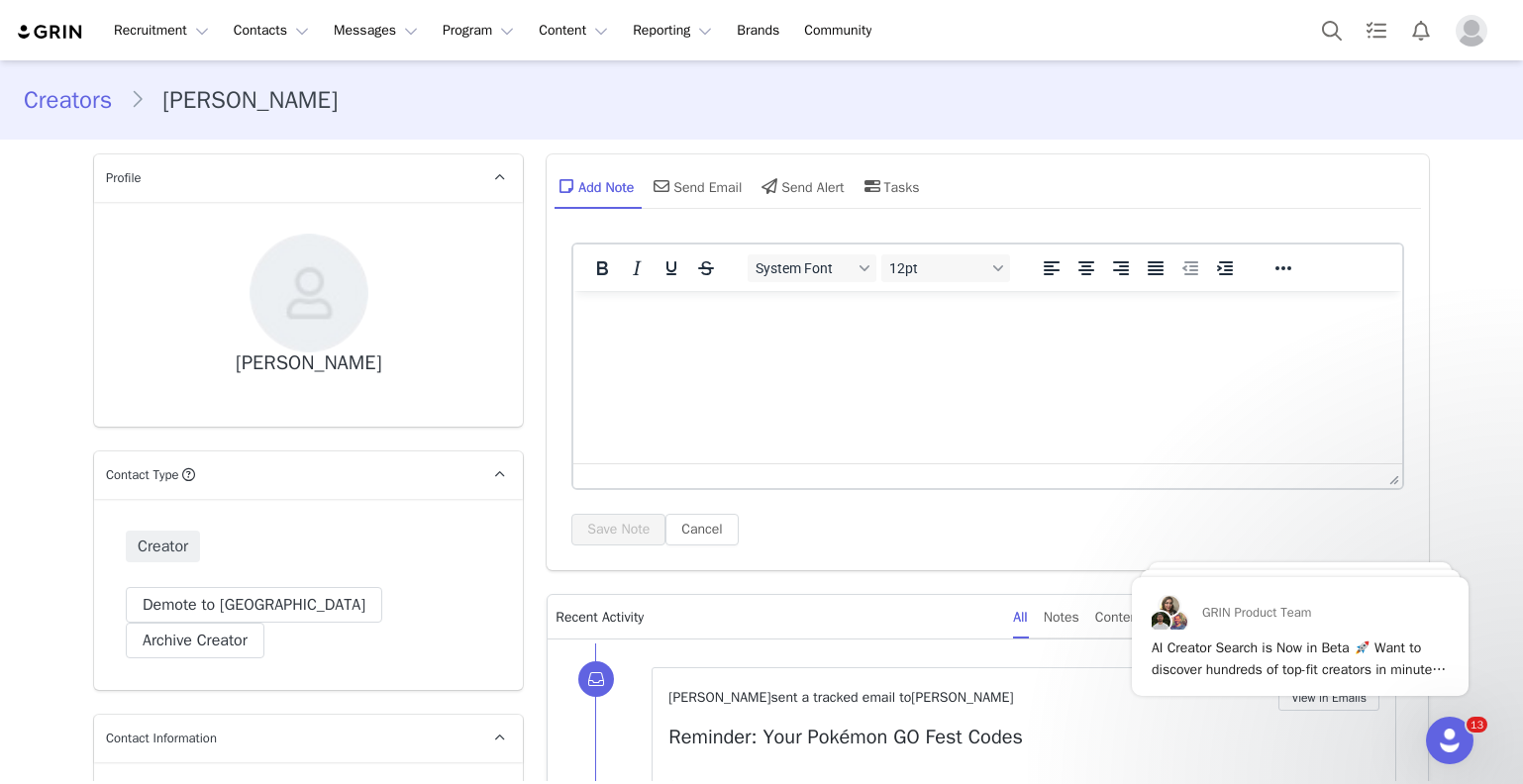 scroll, scrollTop: 612, scrollLeft: 0, axis: vertical 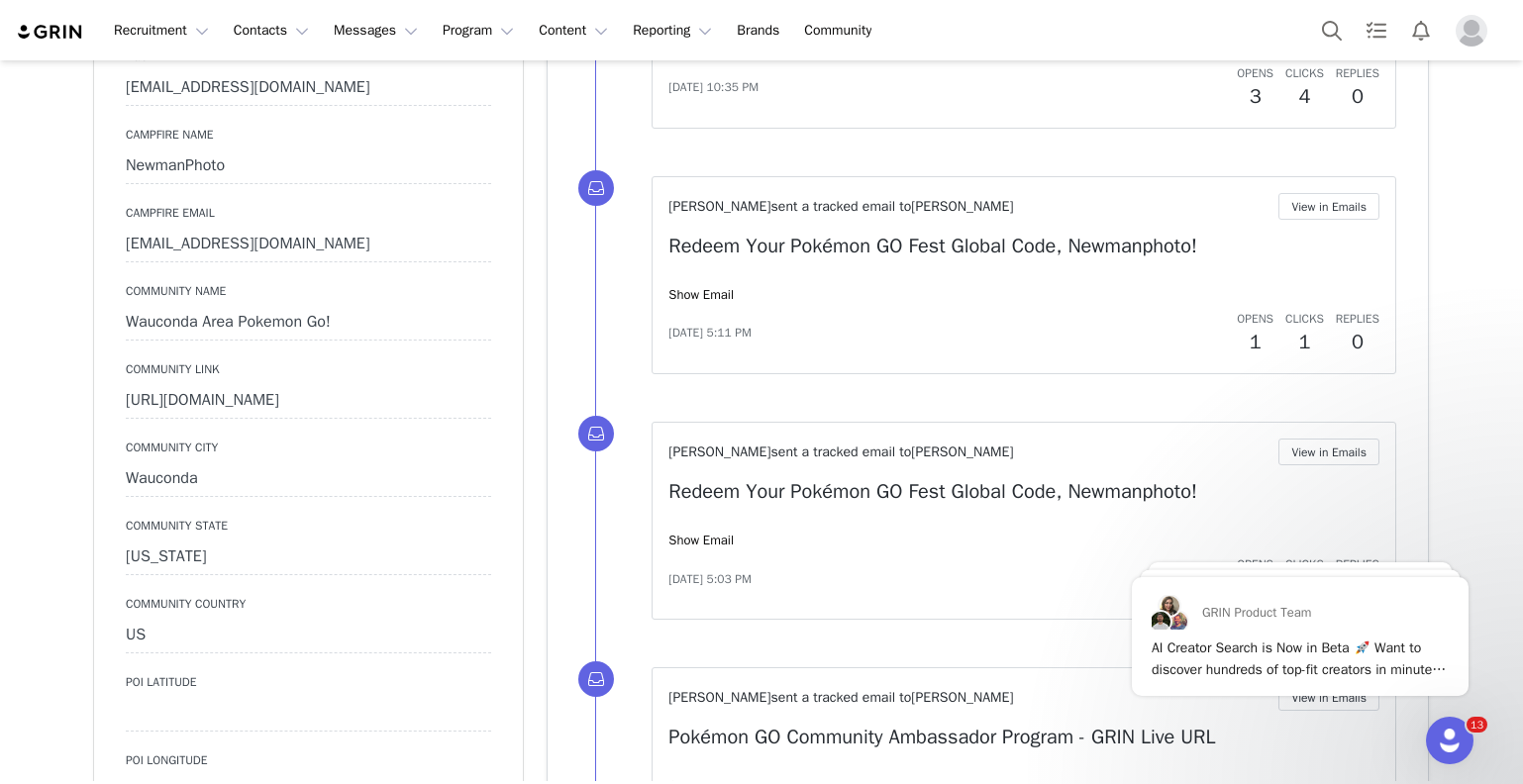 click on "Wauconda Area Pokemon Go!" at bounding box center (308, 323) 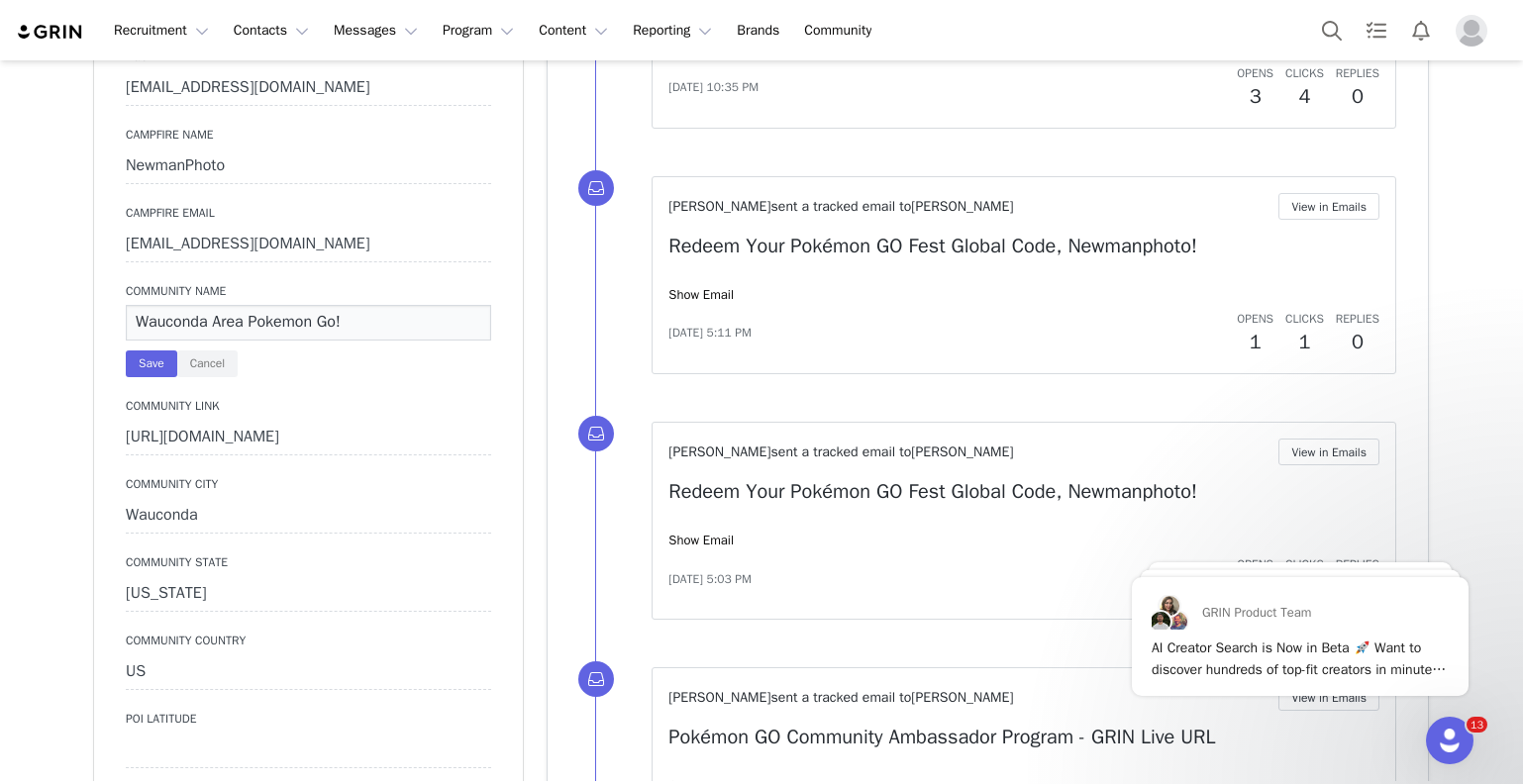 drag, startPoint x: 210, startPoint y: 312, endPoint x: 471, endPoint y: 315, distance: 261.01724 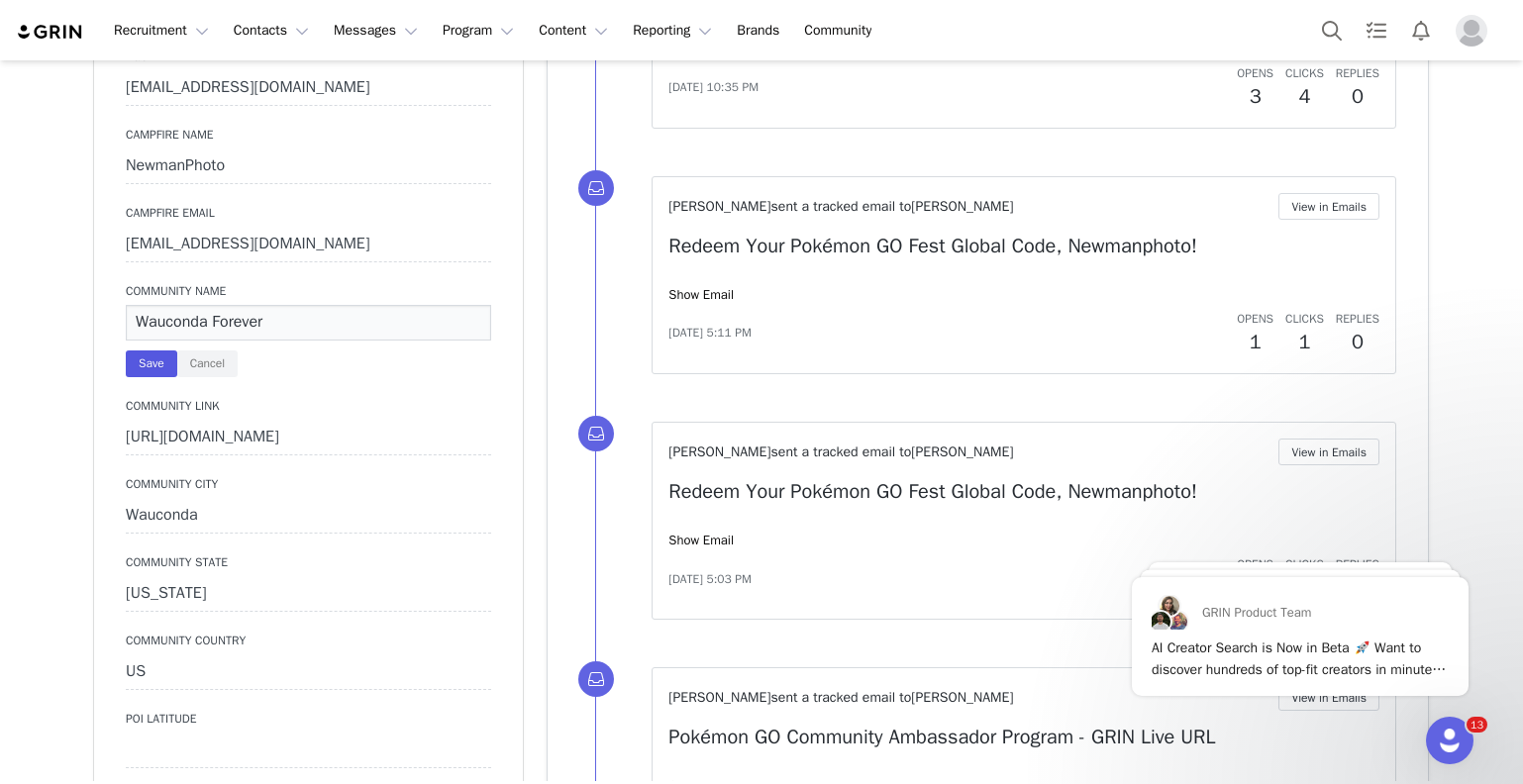 type on "Wauconda Forever" 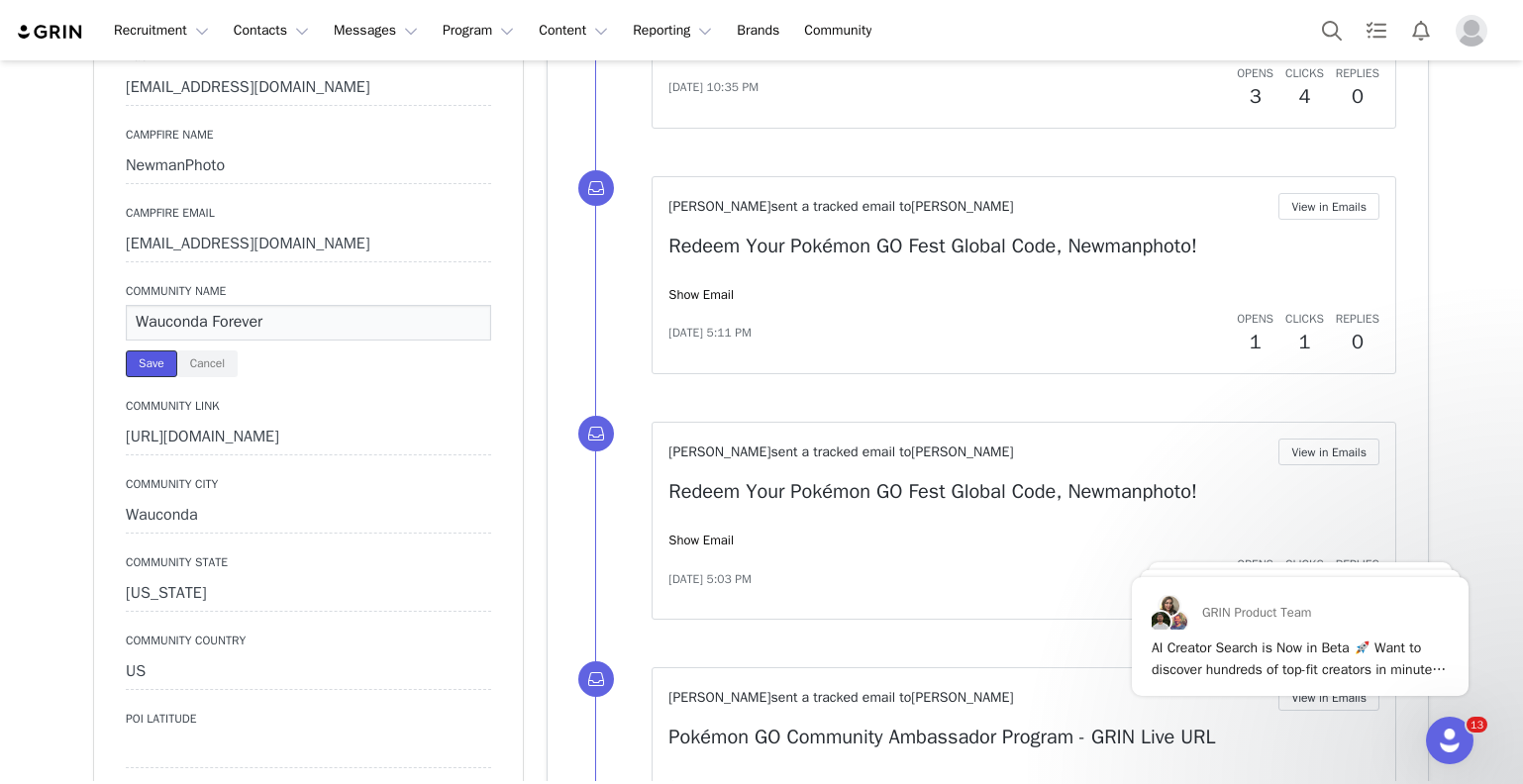 click on "Save" at bounding box center (152, 363) 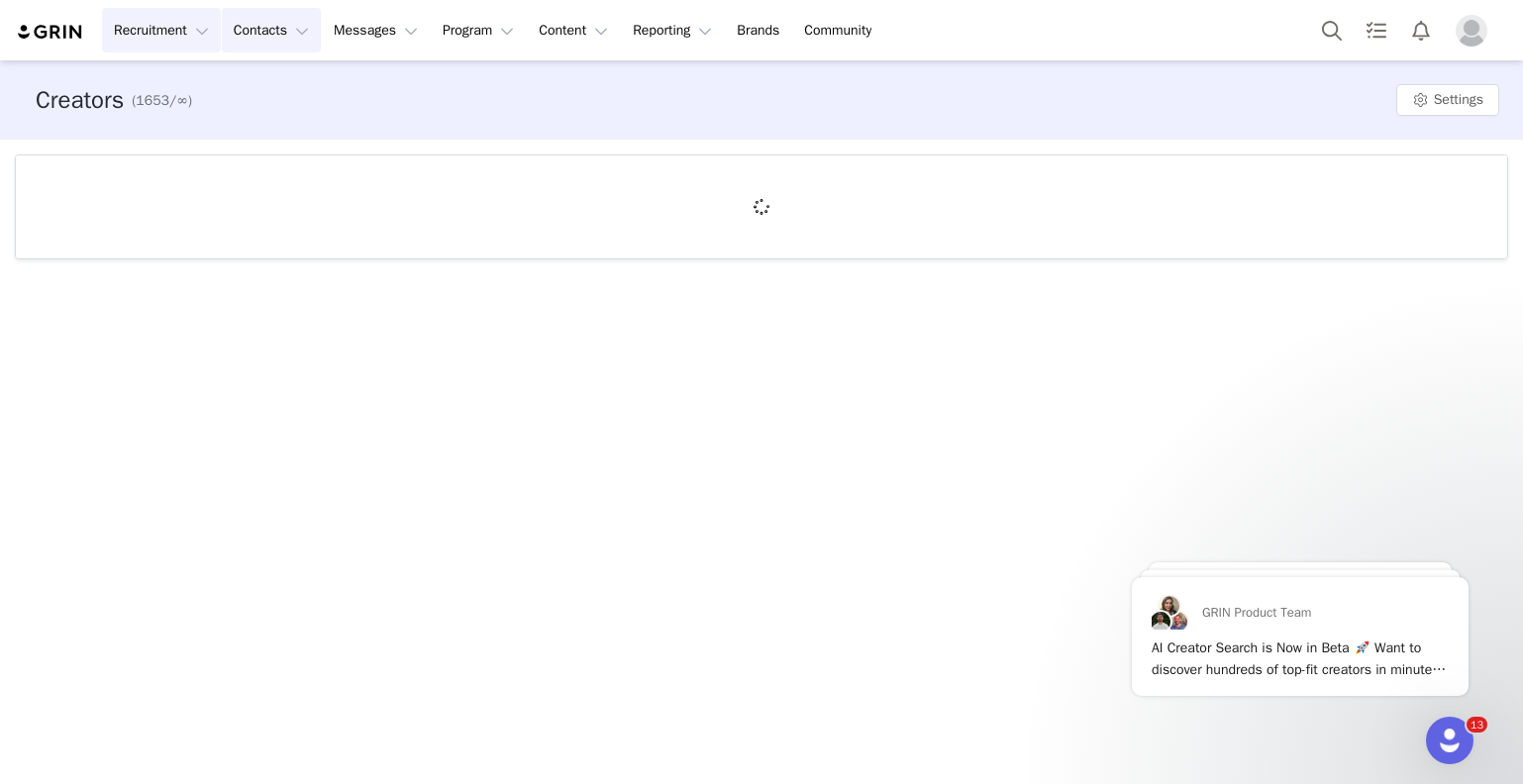 scroll, scrollTop: 0, scrollLeft: 0, axis: both 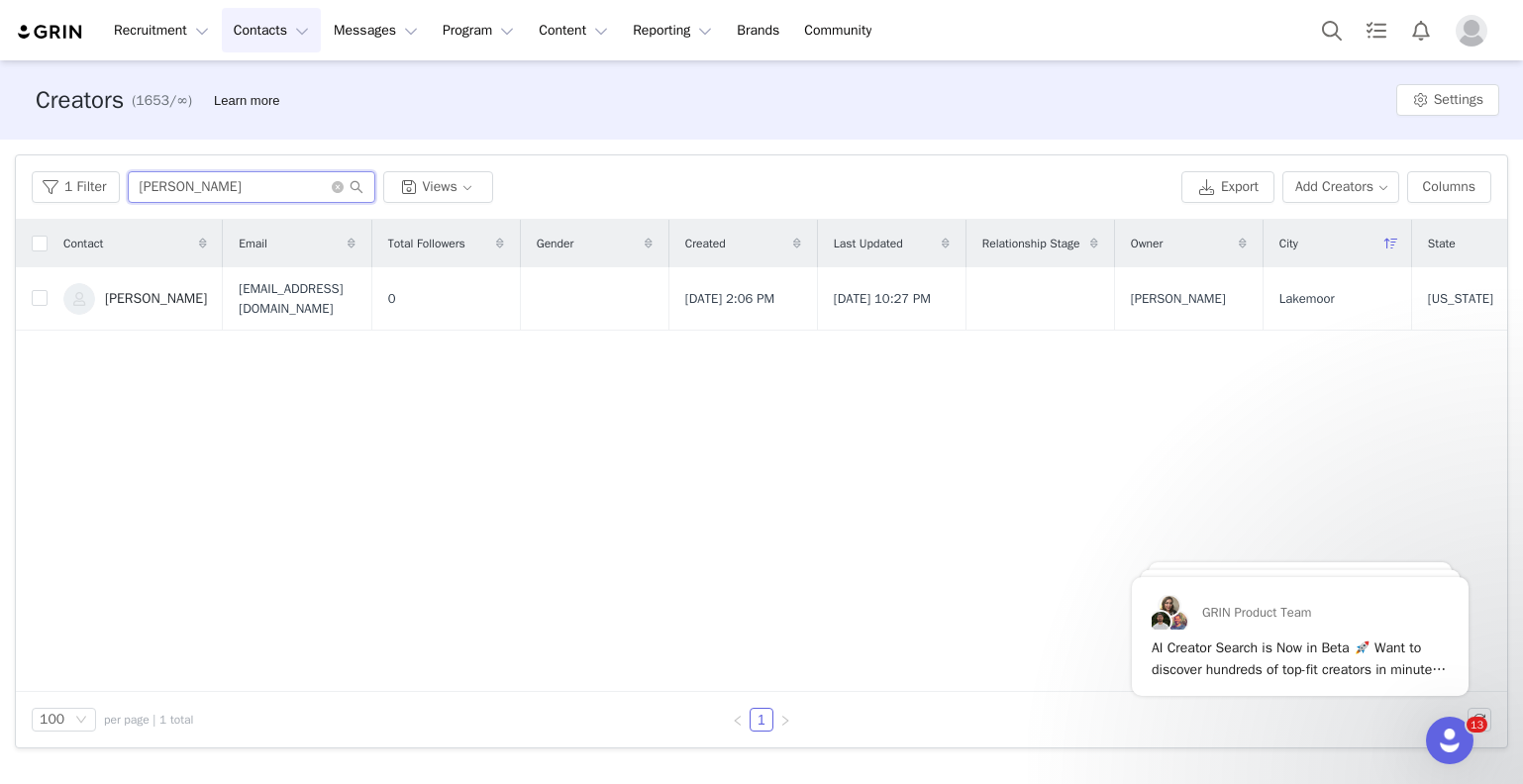 drag, startPoint x: 202, startPoint y: 192, endPoint x: 68, endPoint y: 168, distance: 136.13229 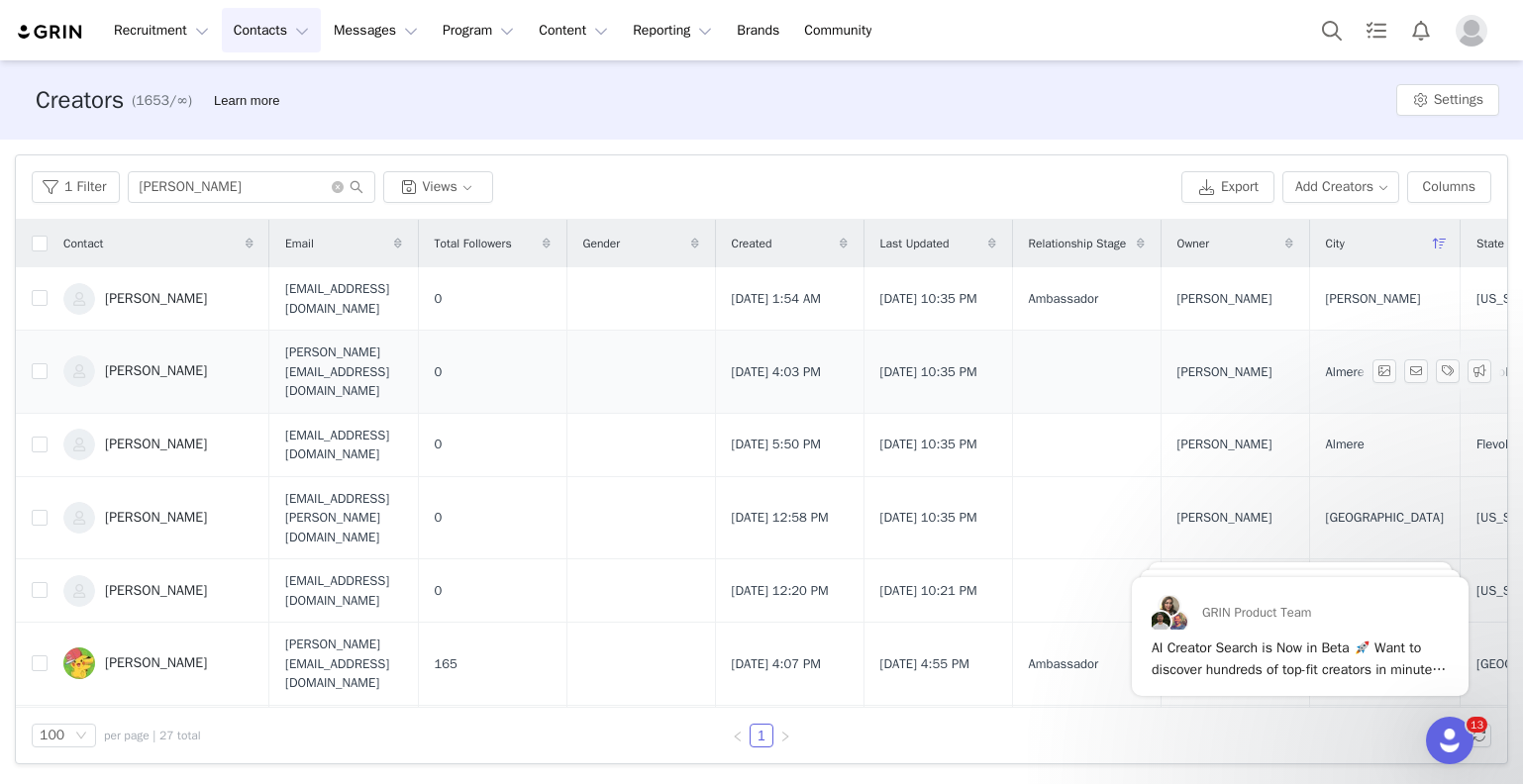 click on "[PERSON_NAME]" at bounding box center [155, 371] 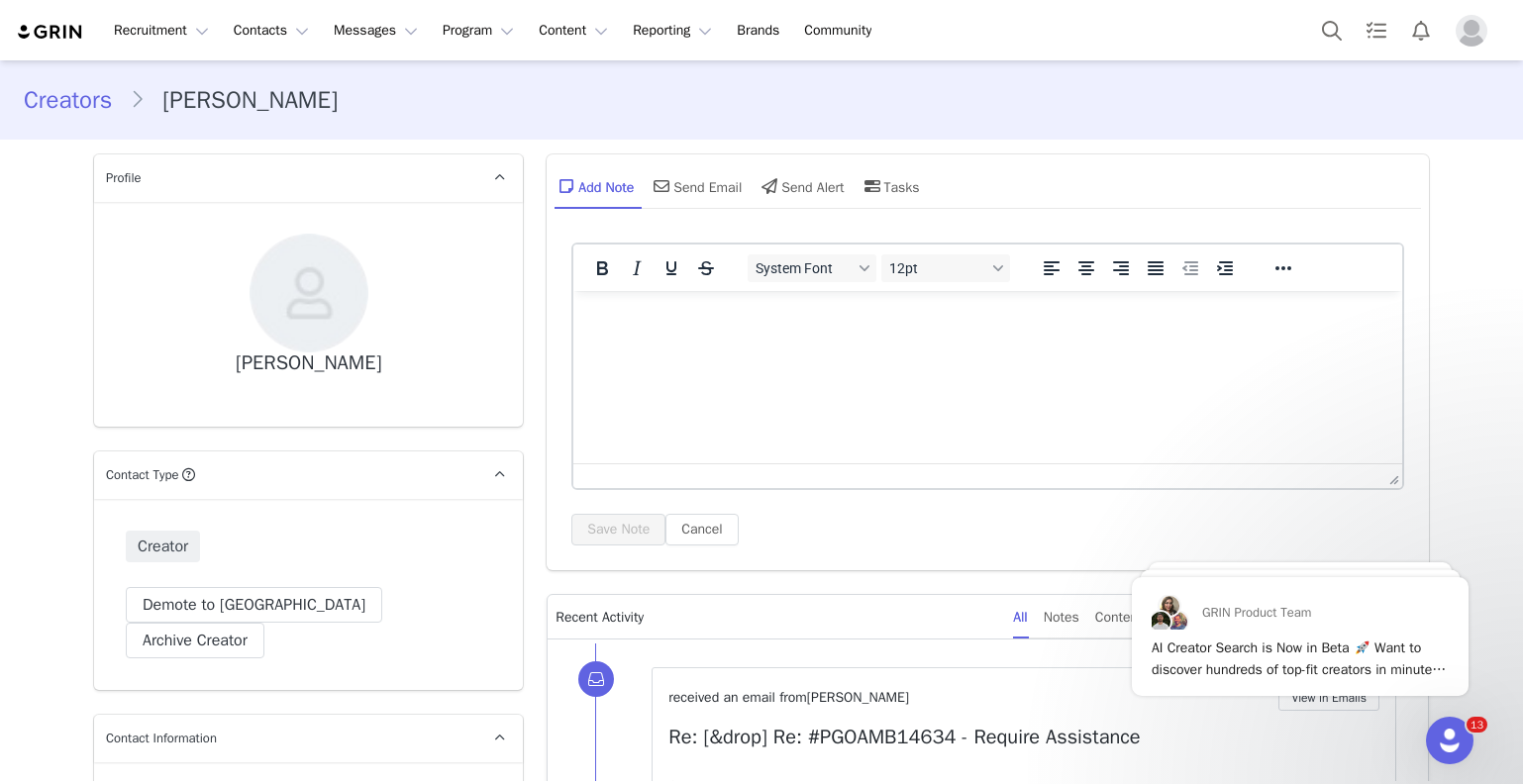 scroll, scrollTop: 0, scrollLeft: 0, axis: both 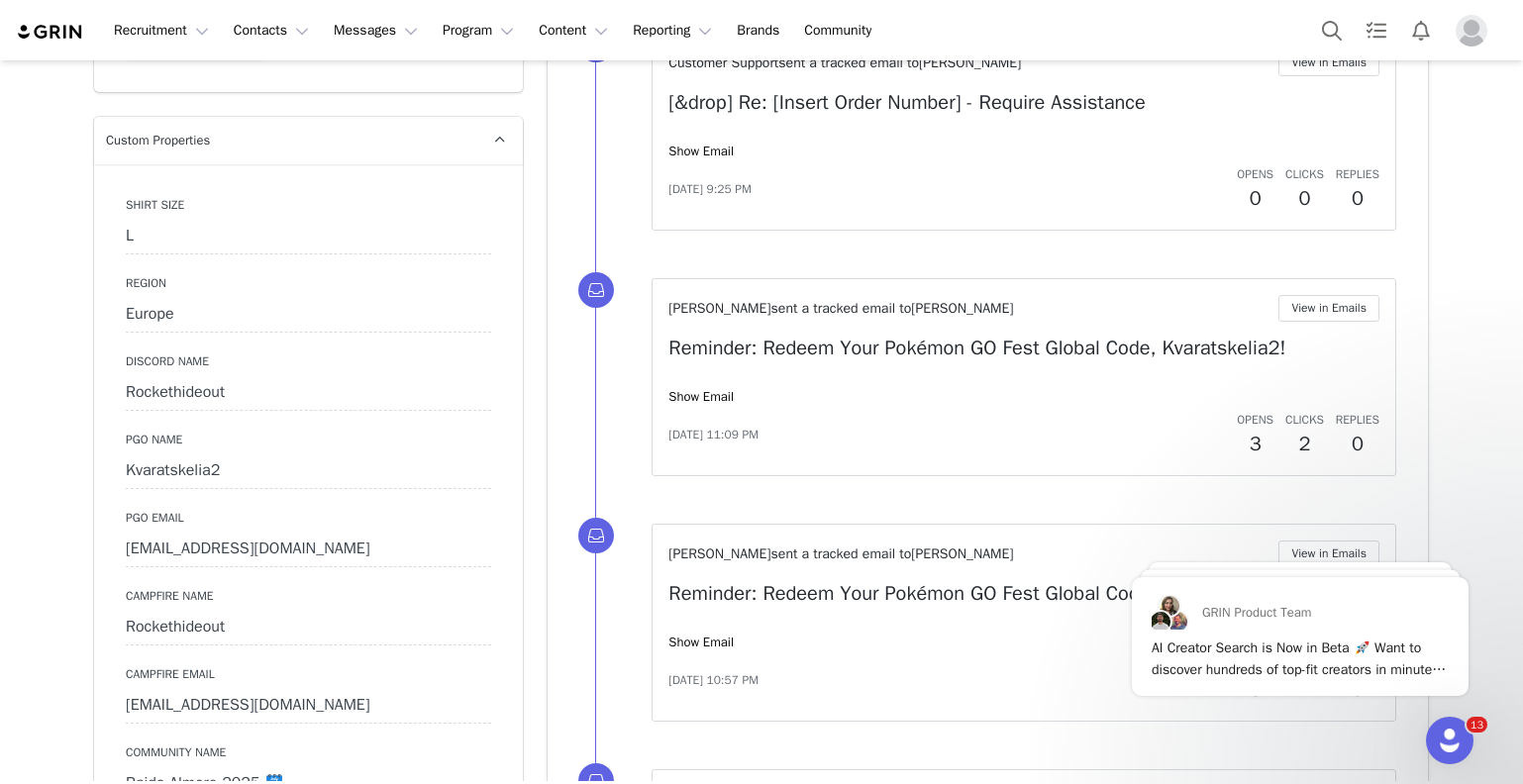 click on "Rockethideout" at bounding box center (308, 628) 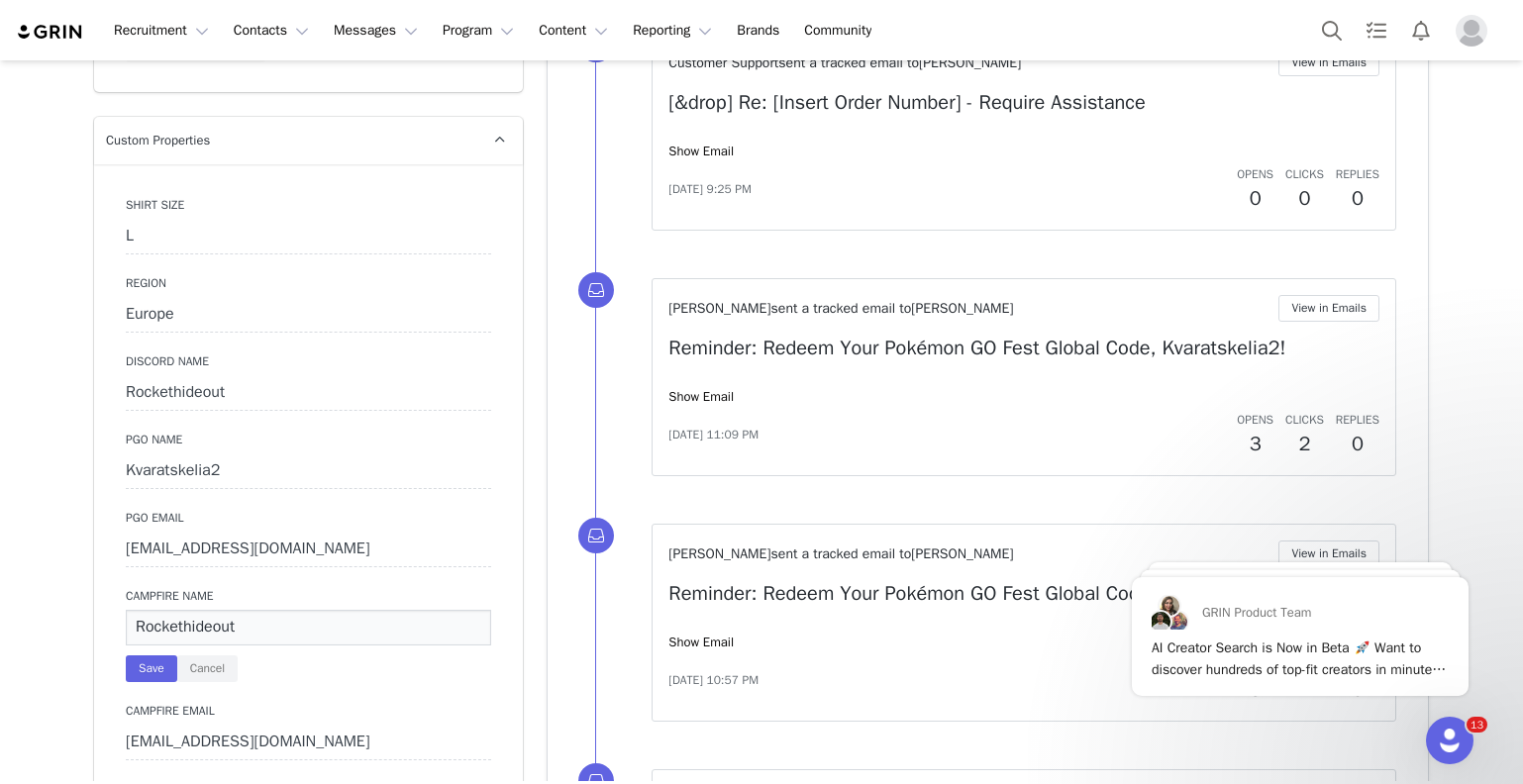 drag, startPoint x: 246, startPoint y: 592, endPoint x: 91, endPoint y: 583, distance: 155.2611 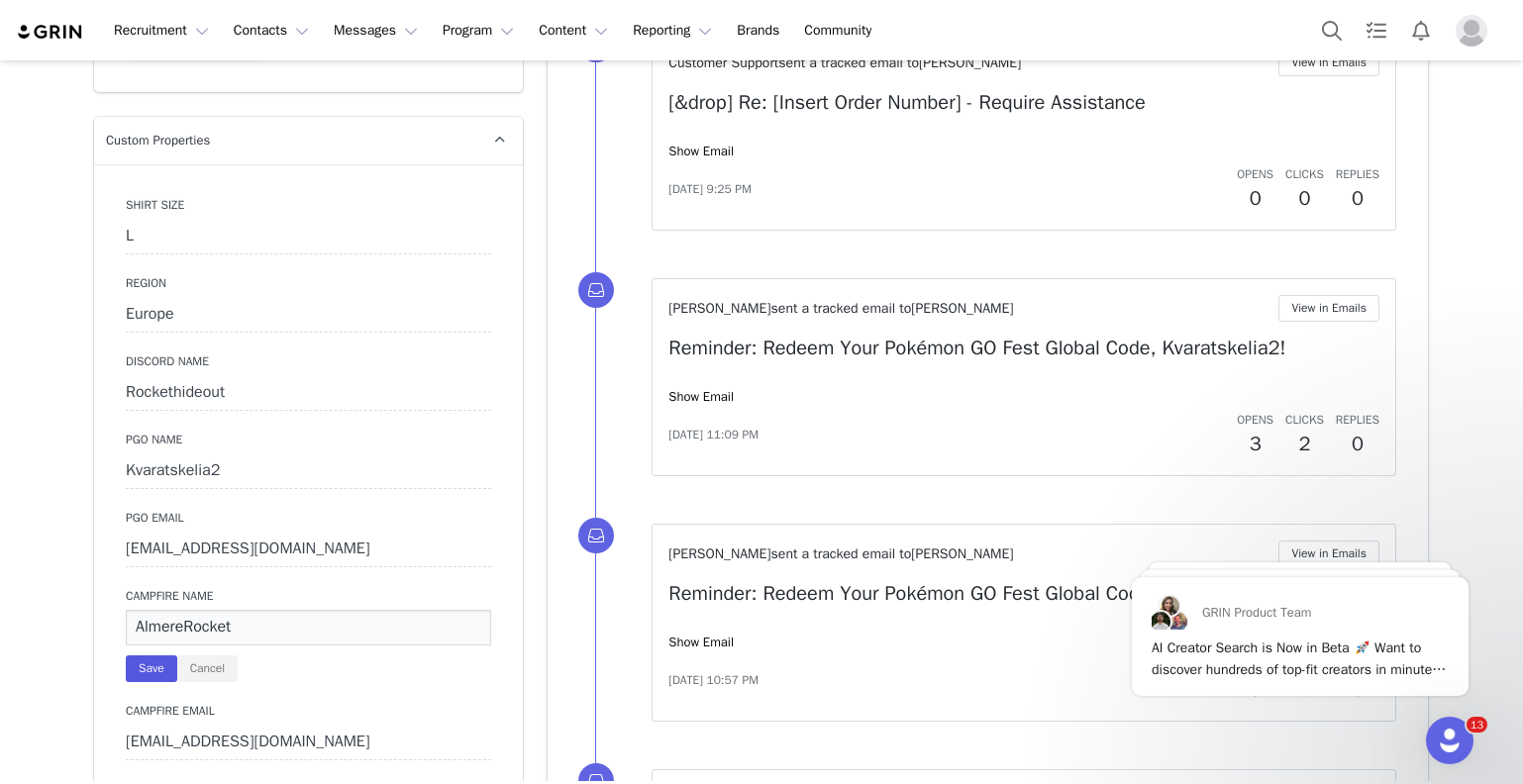 type on "AlmereRocket" 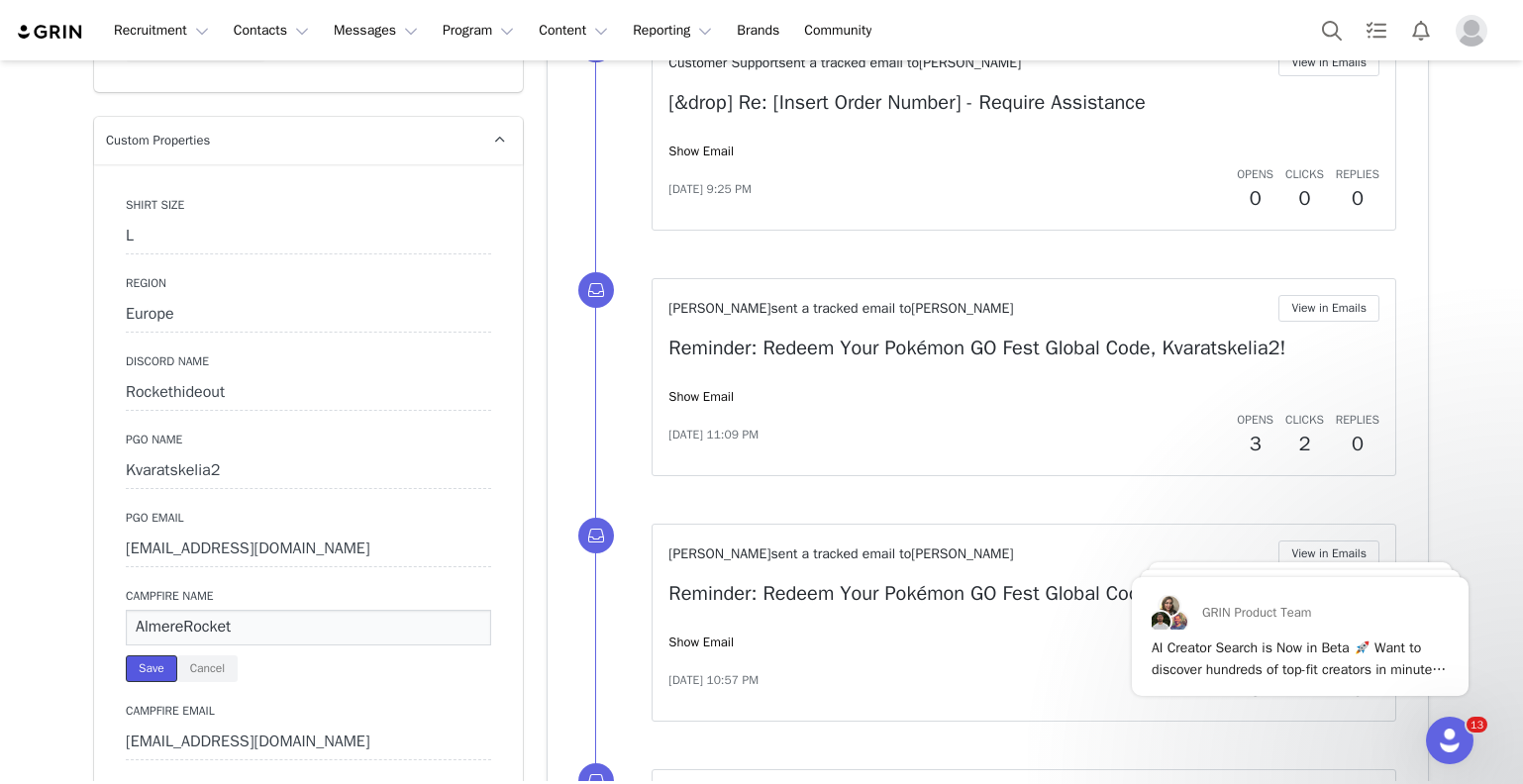 click on "Save" at bounding box center (152, 668) 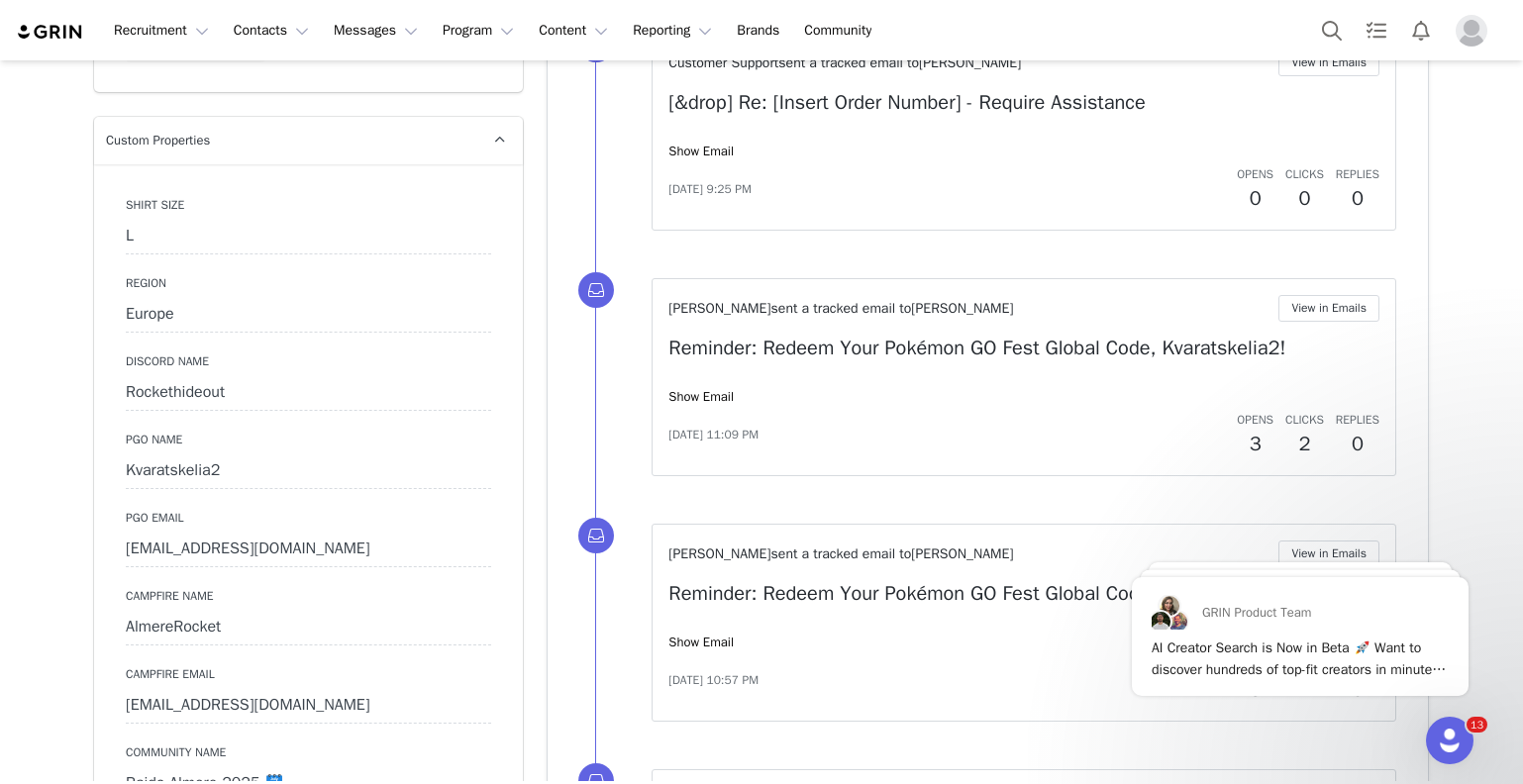 click on "Kvaratskelia2" at bounding box center (308, 471) 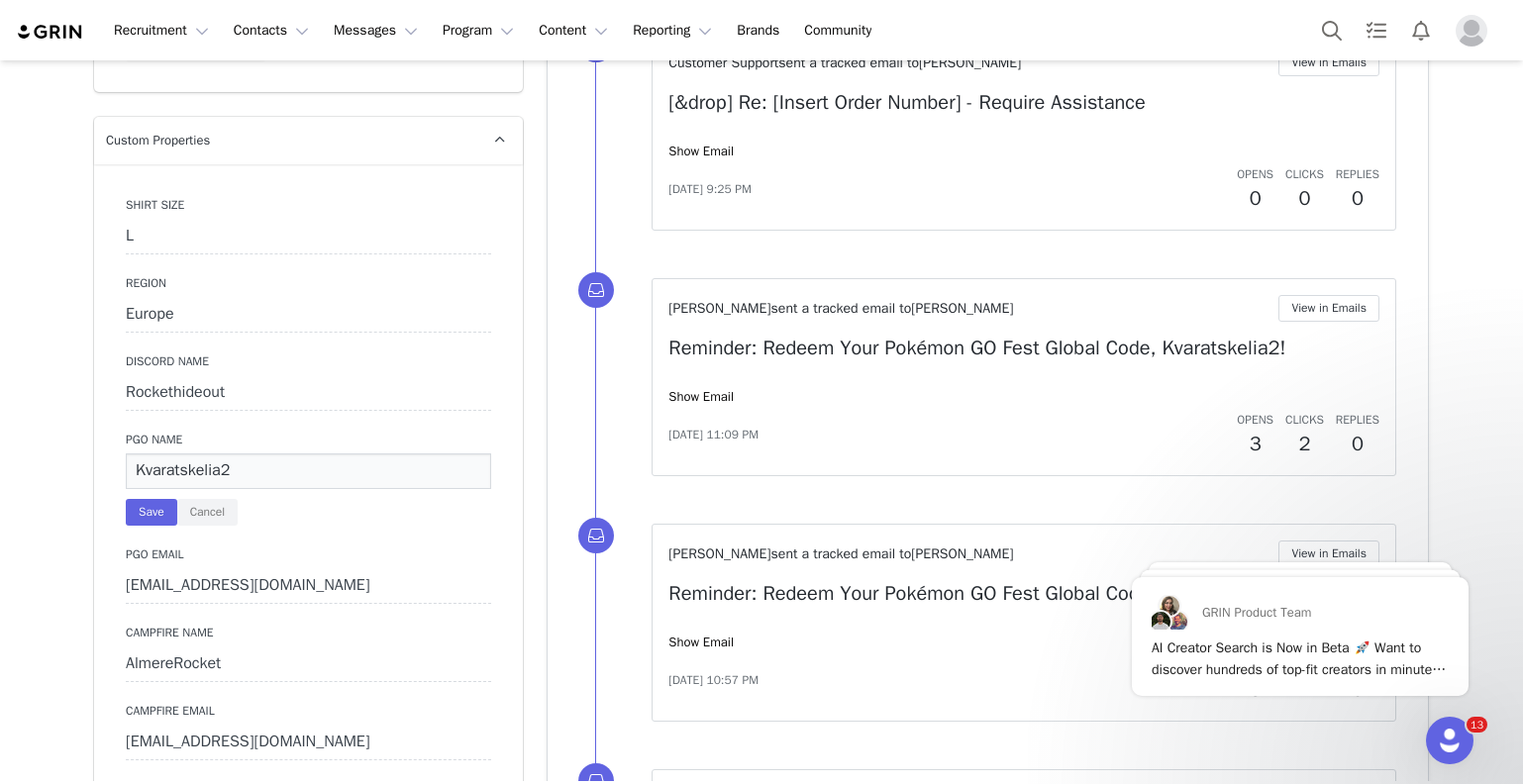 drag, startPoint x: 246, startPoint y: 434, endPoint x: 78, endPoint y: 440, distance: 168.10711 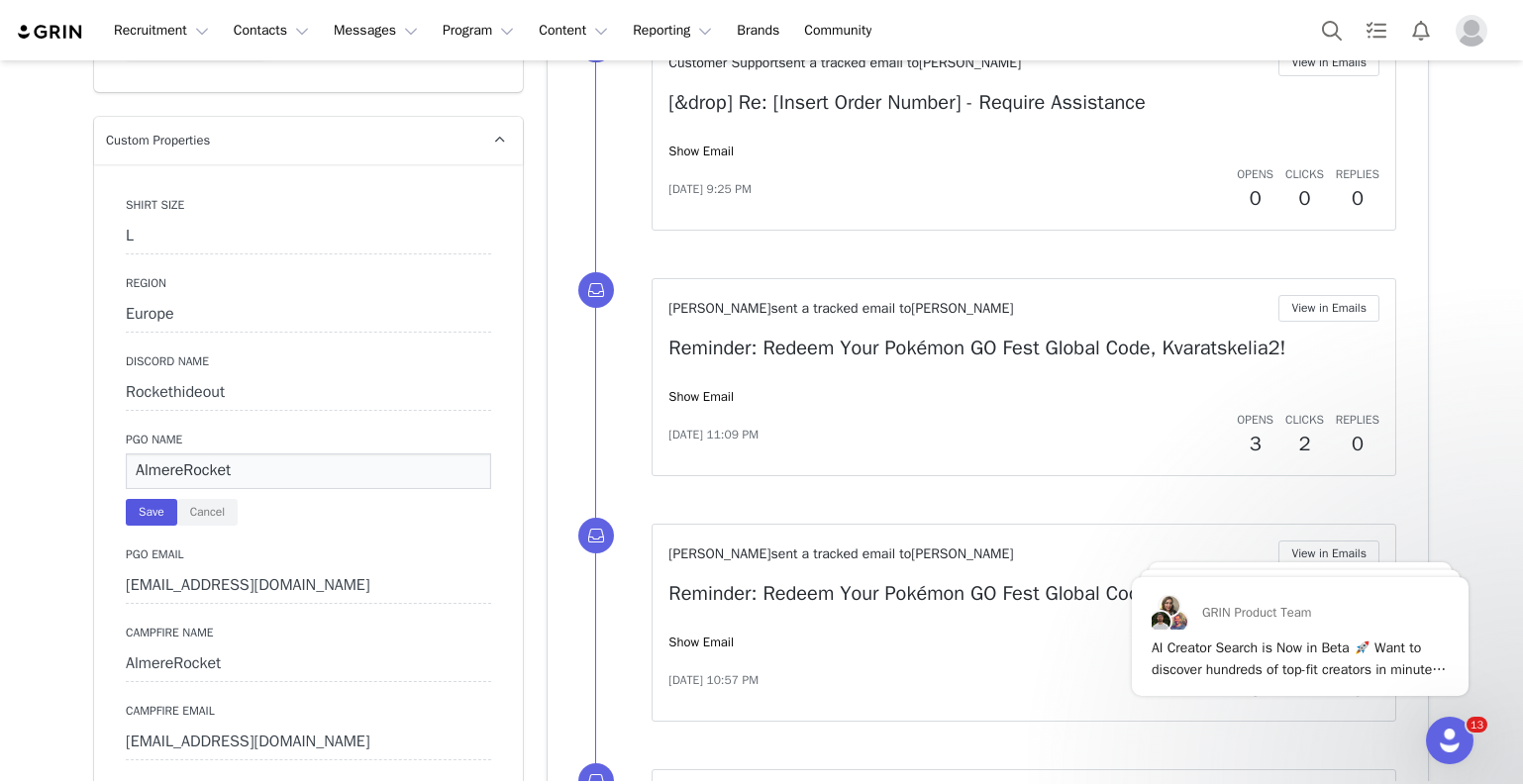 type on "AlmereRocket" 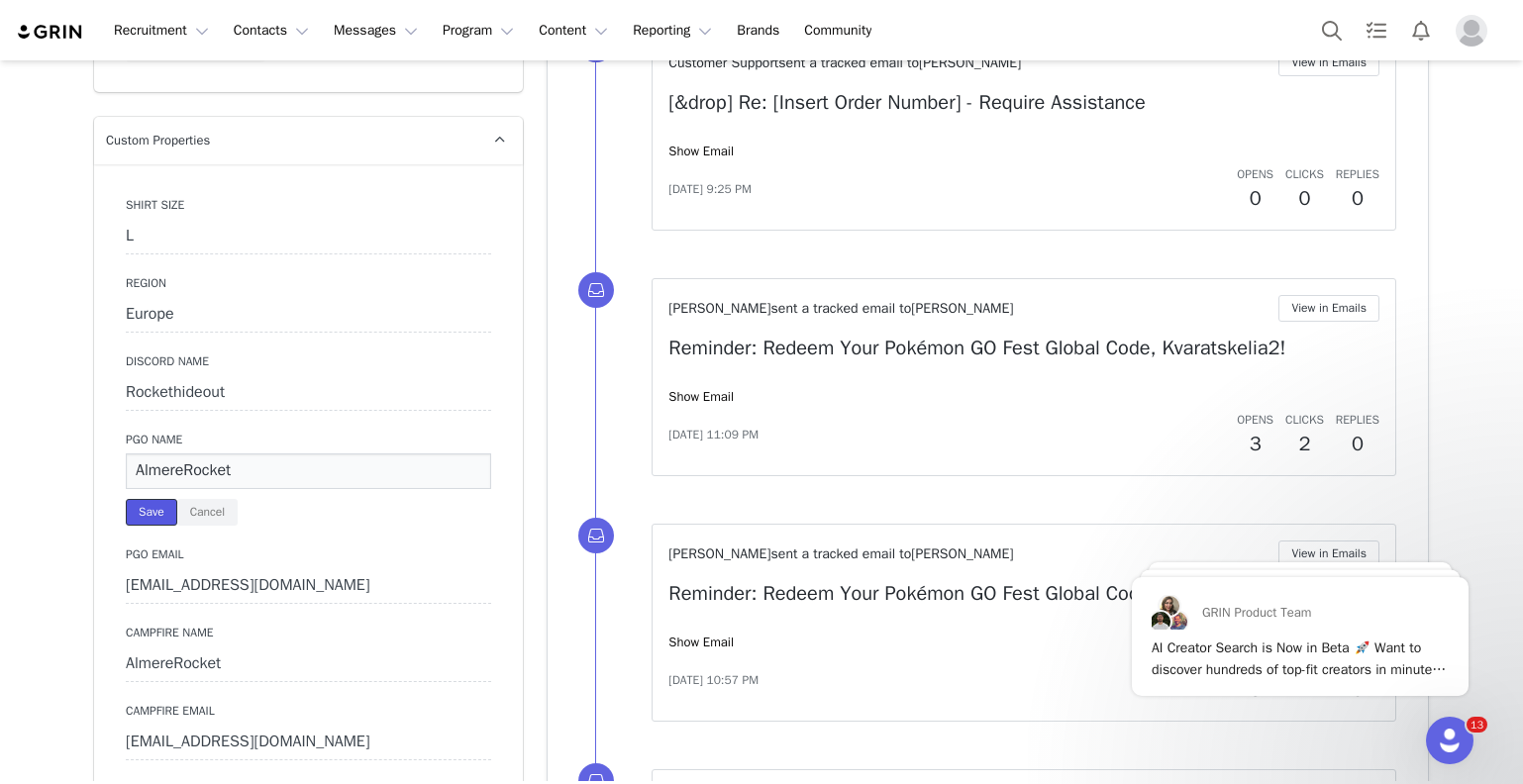 click on "Save" at bounding box center (152, 512) 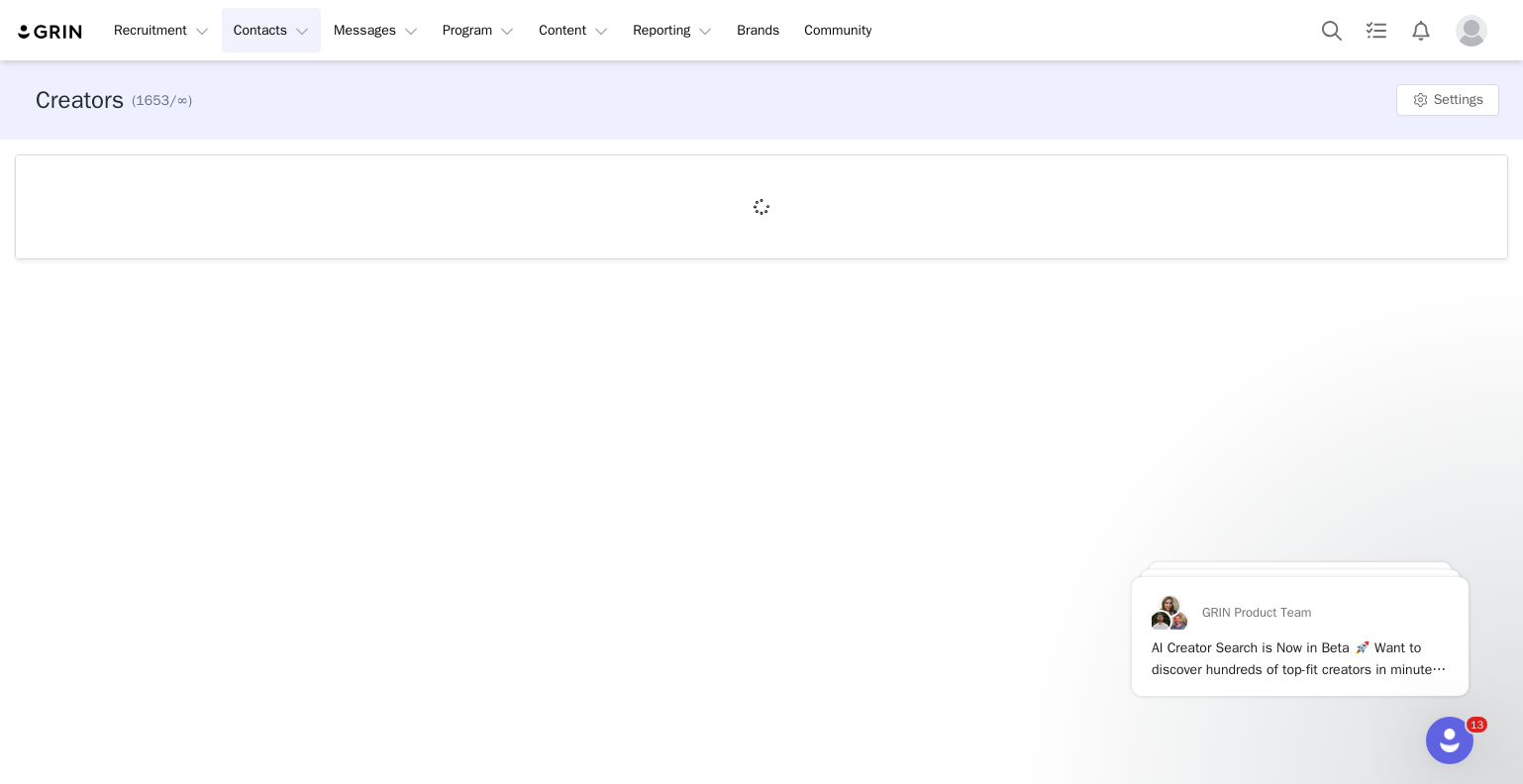 scroll, scrollTop: 0, scrollLeft: 0, axis: both 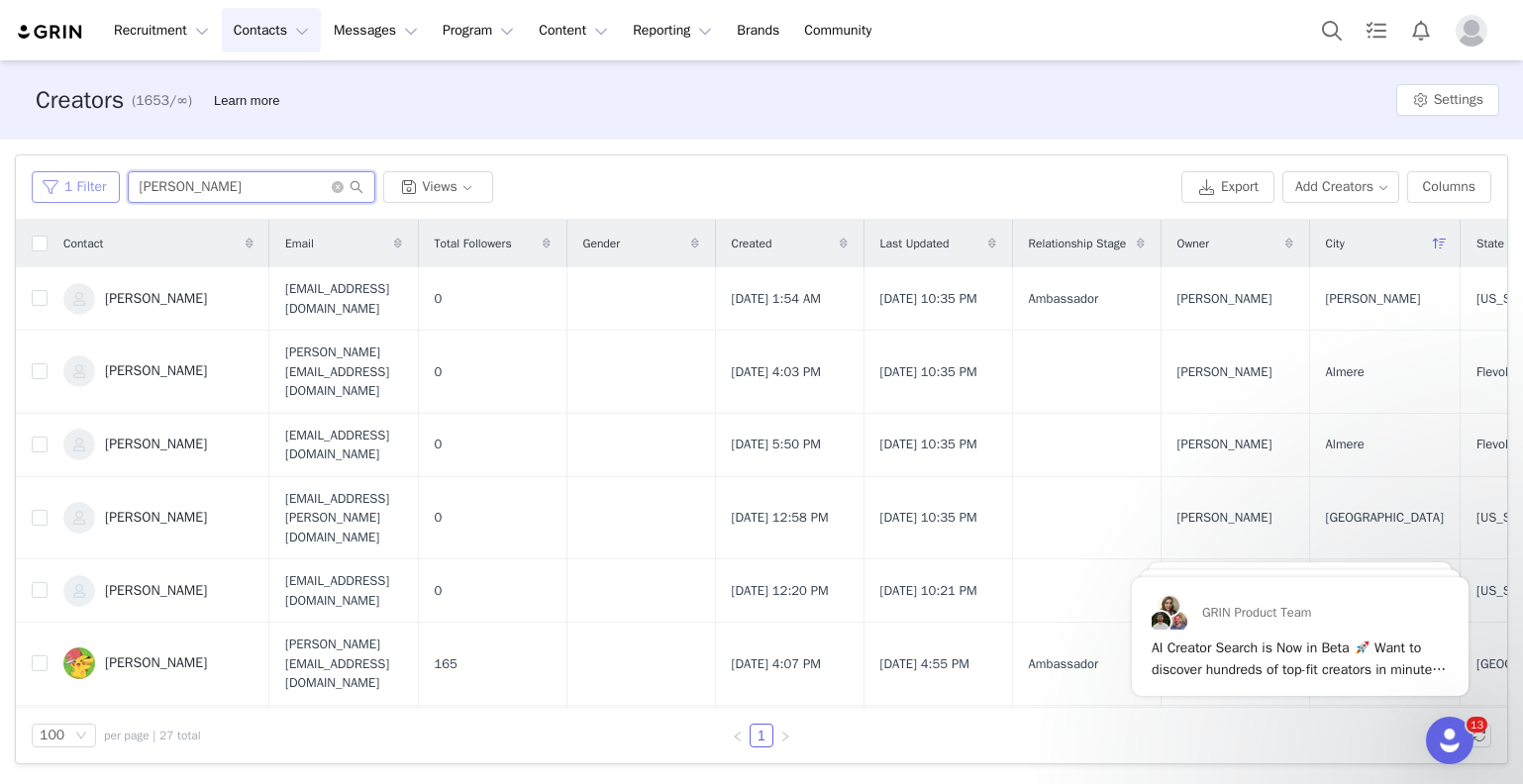 drag, startPoint x: 192, startPoint y: 184, endPoint x: 82, endPoint y: 179, distance: 110.11358 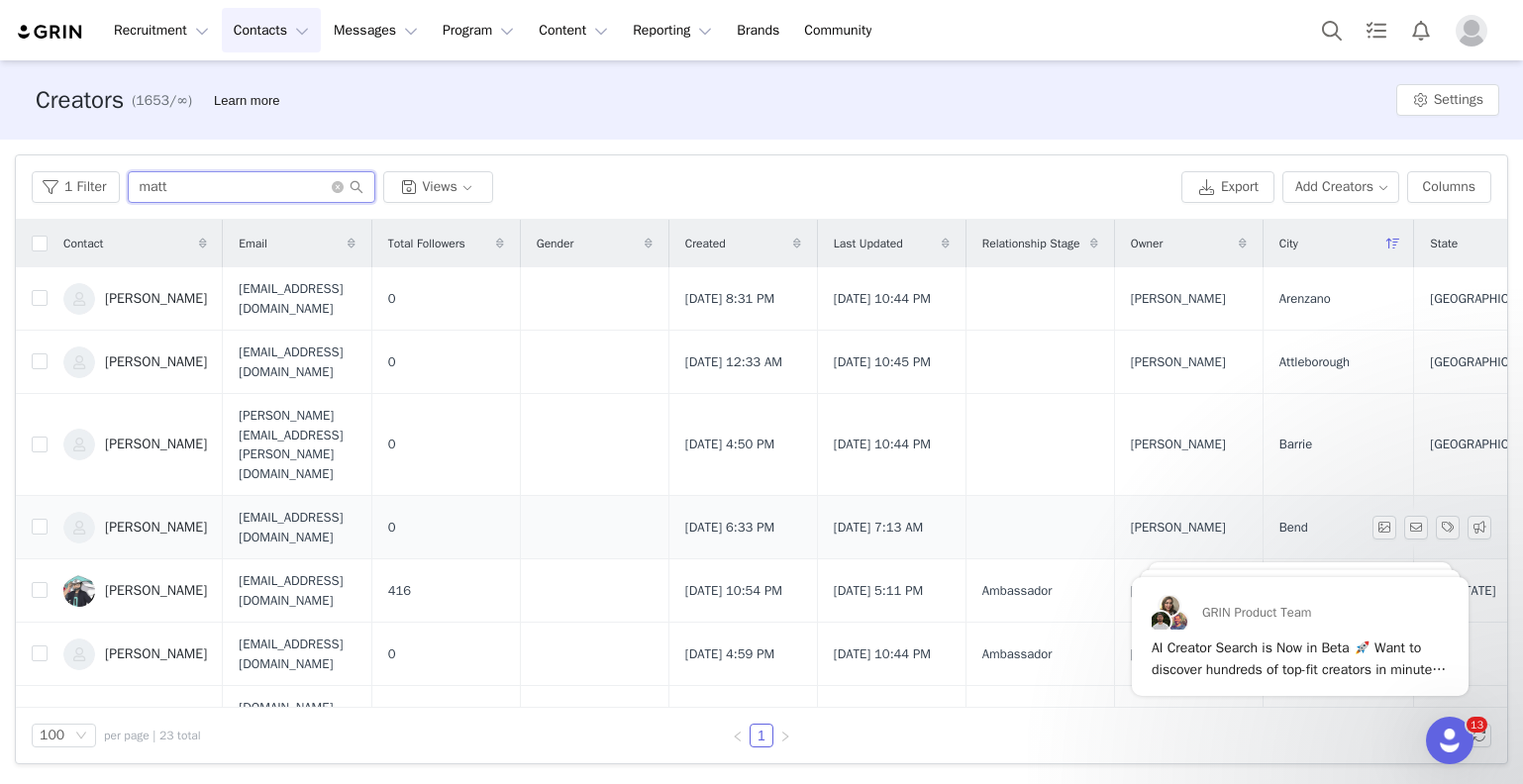 type on "matt" 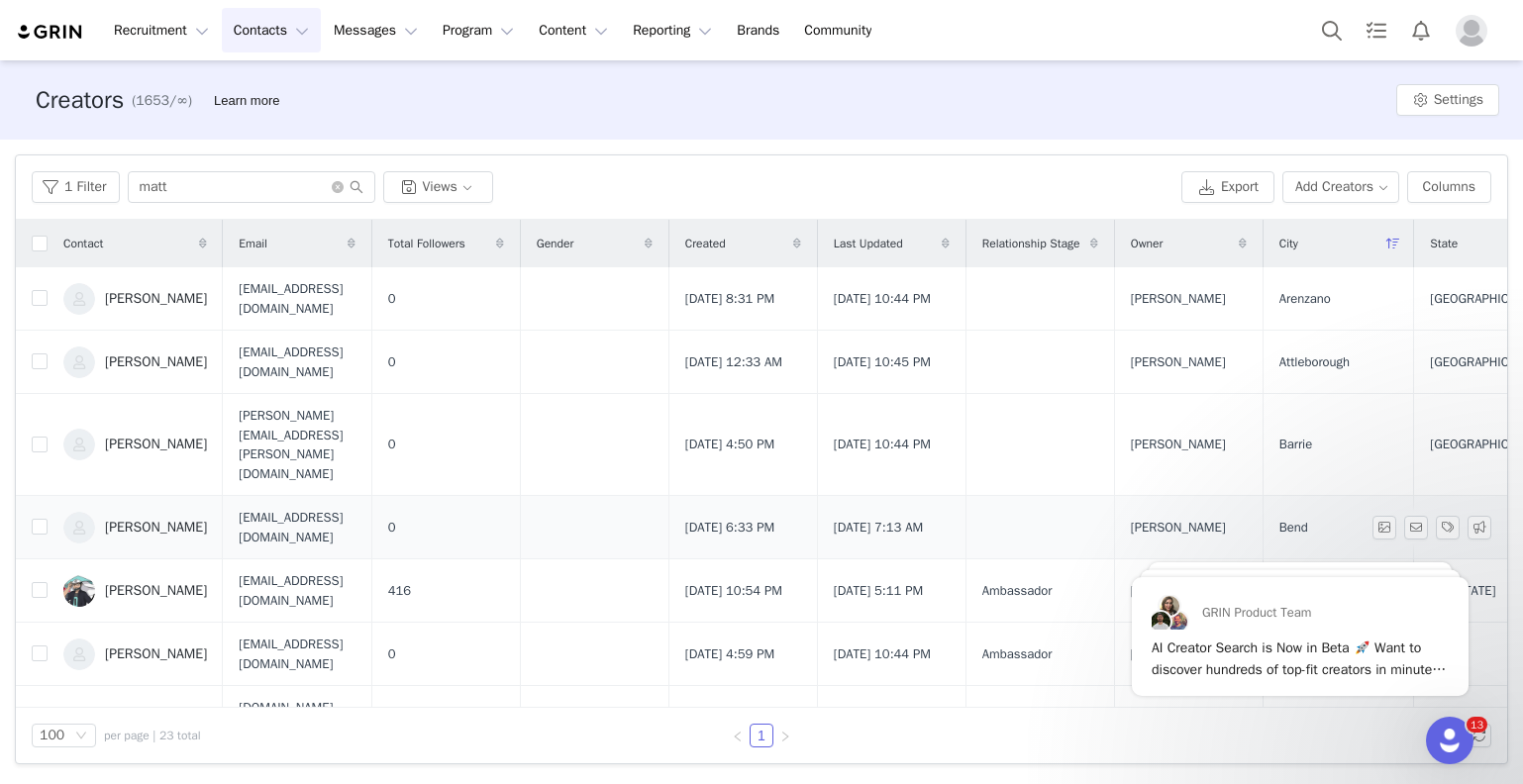 click on "[PERSON_NAME]" at bounding box center (135, 528) 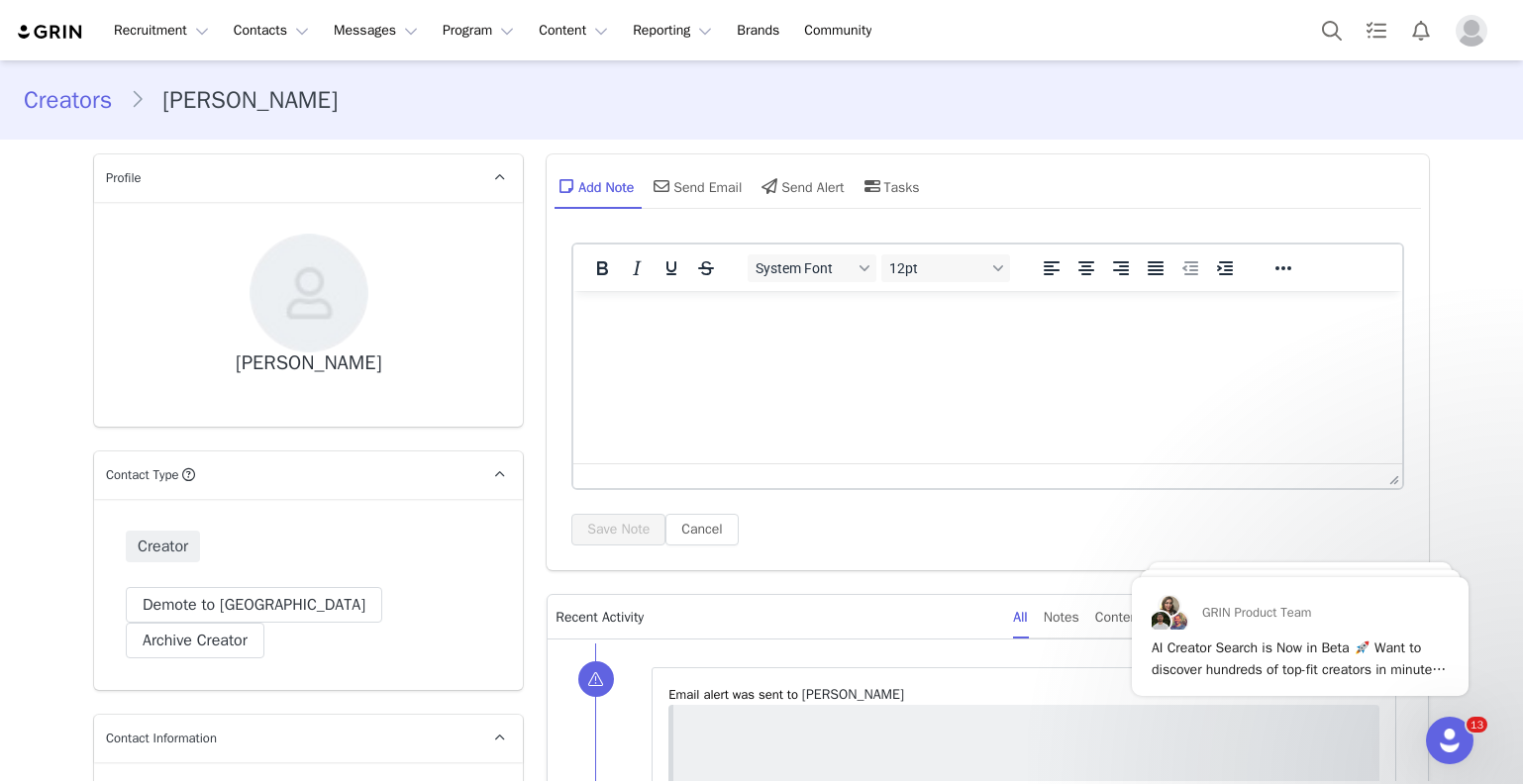 type on "+1 ([GEOGRAPHIC_DATA])" 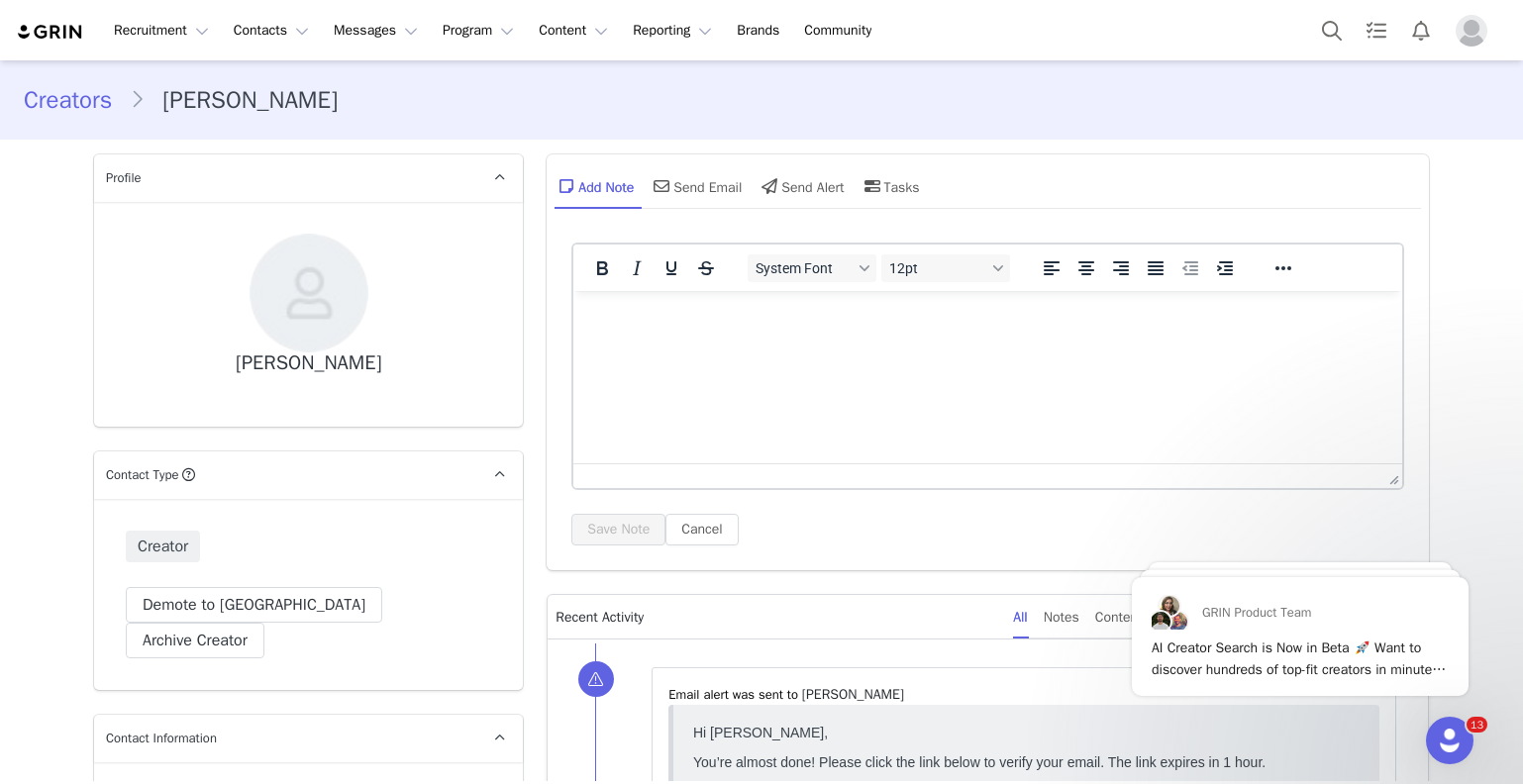 scroll, scrollTop: 0, scrollLeft: 0, axis: both 